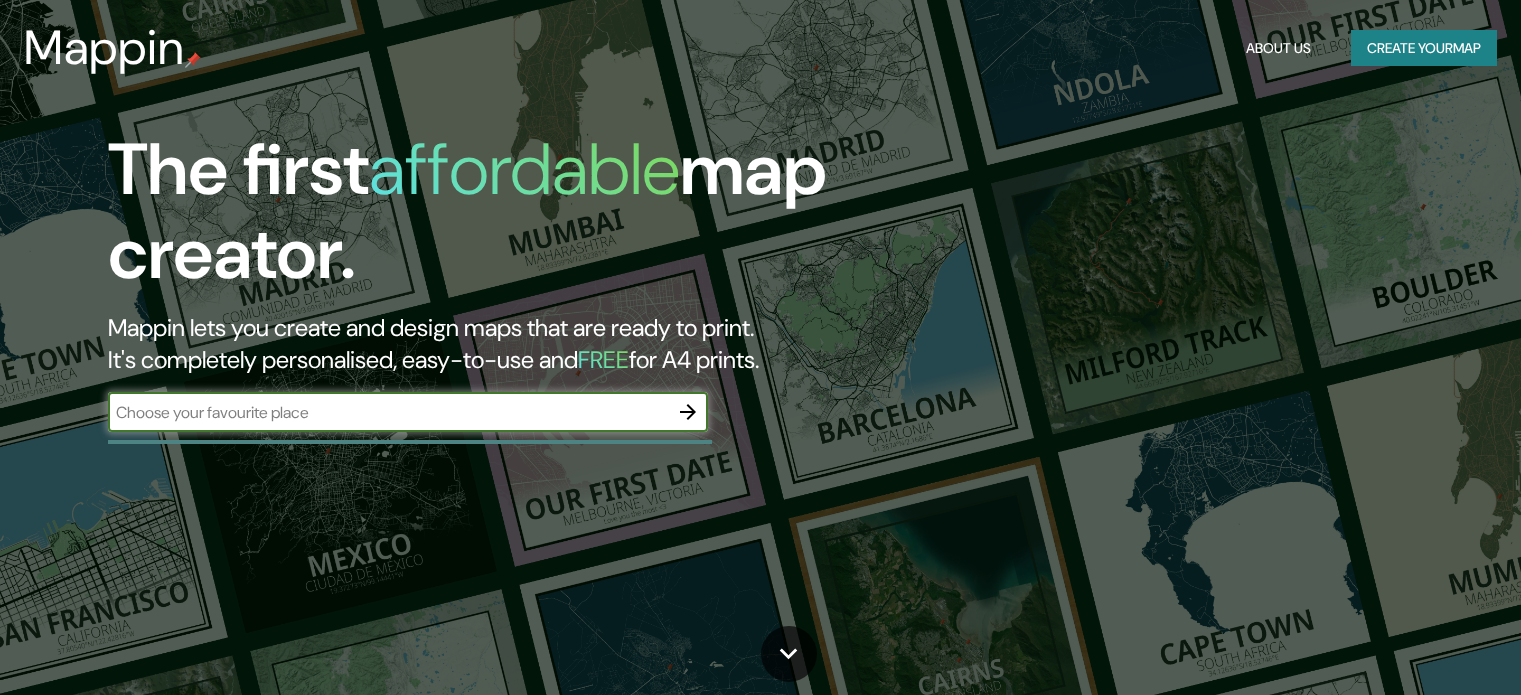 click at bounding box center (388, 412) 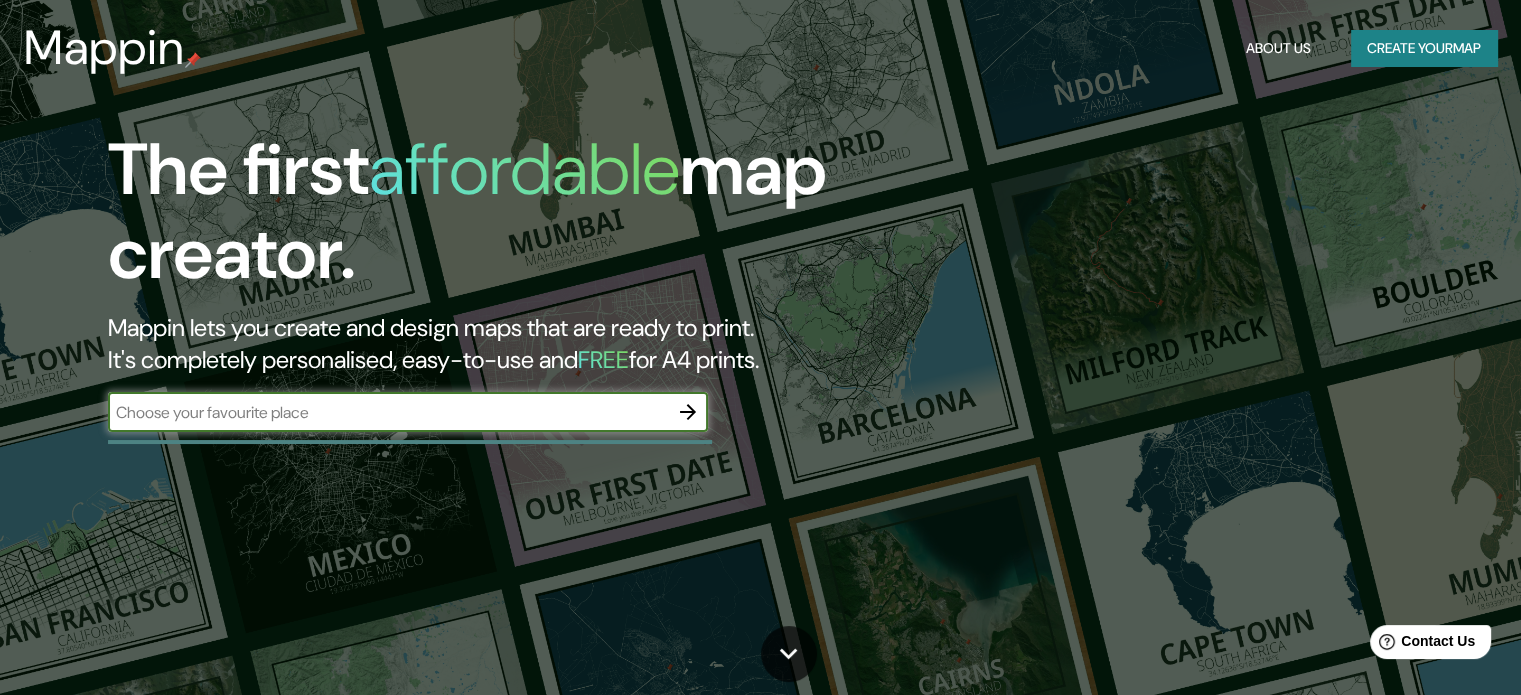 scroll, scrollTop: 0, scrollLeft: 0, axis: both 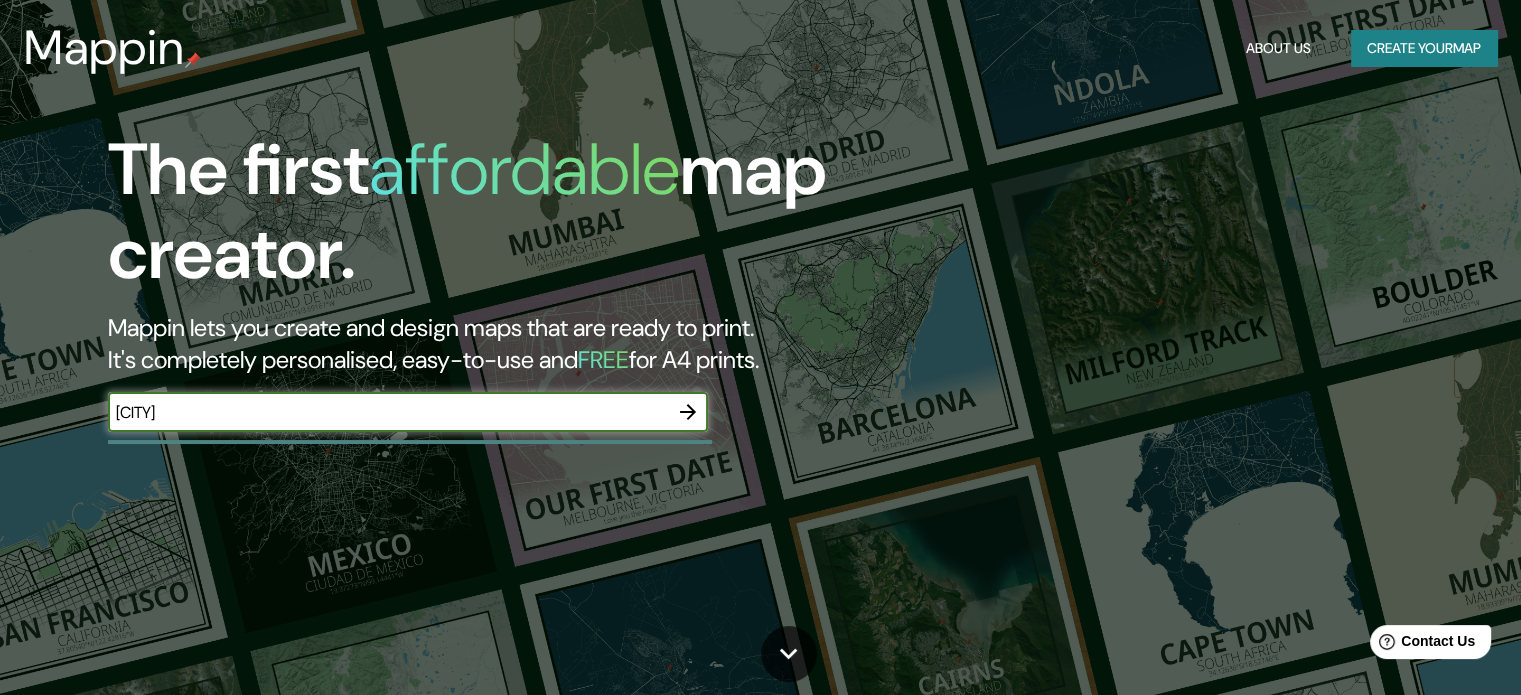 type on "barquisimeto" 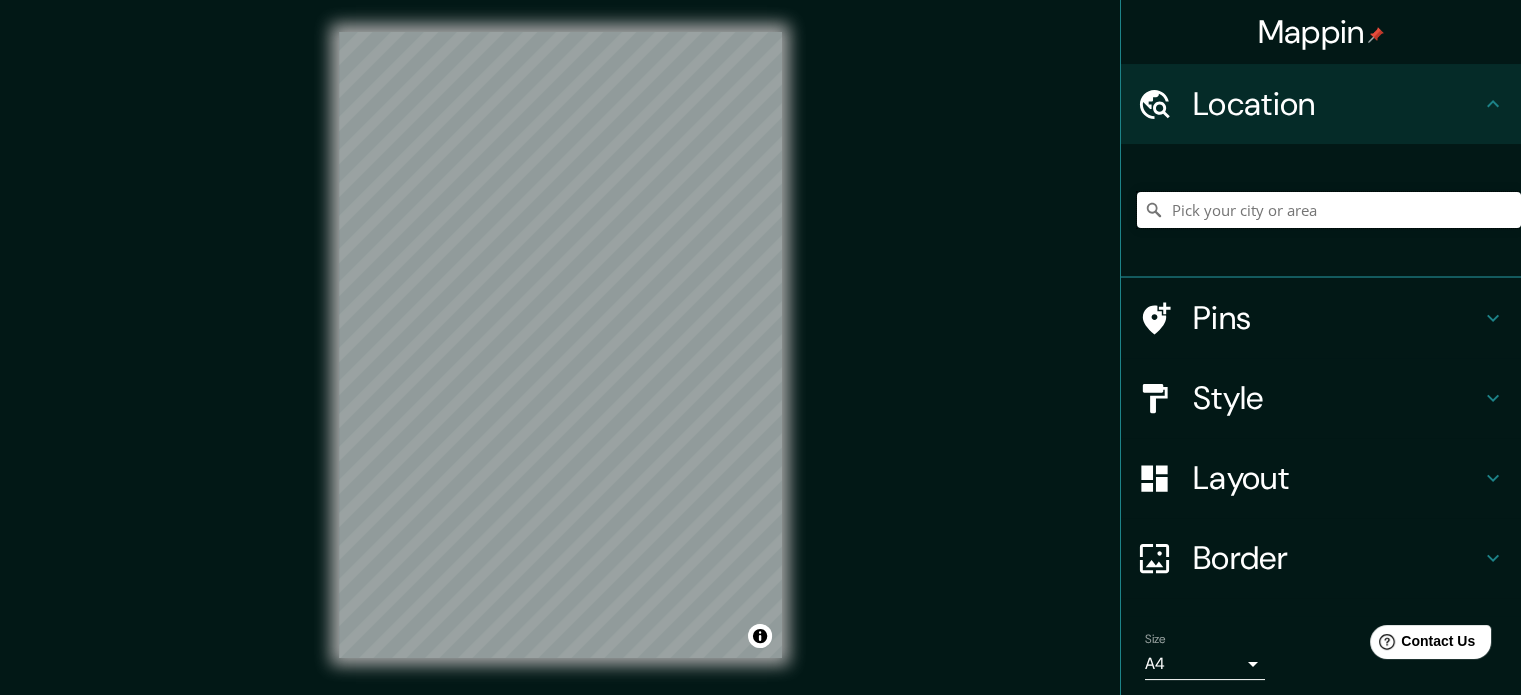 click at bounding box center (1329, 210) 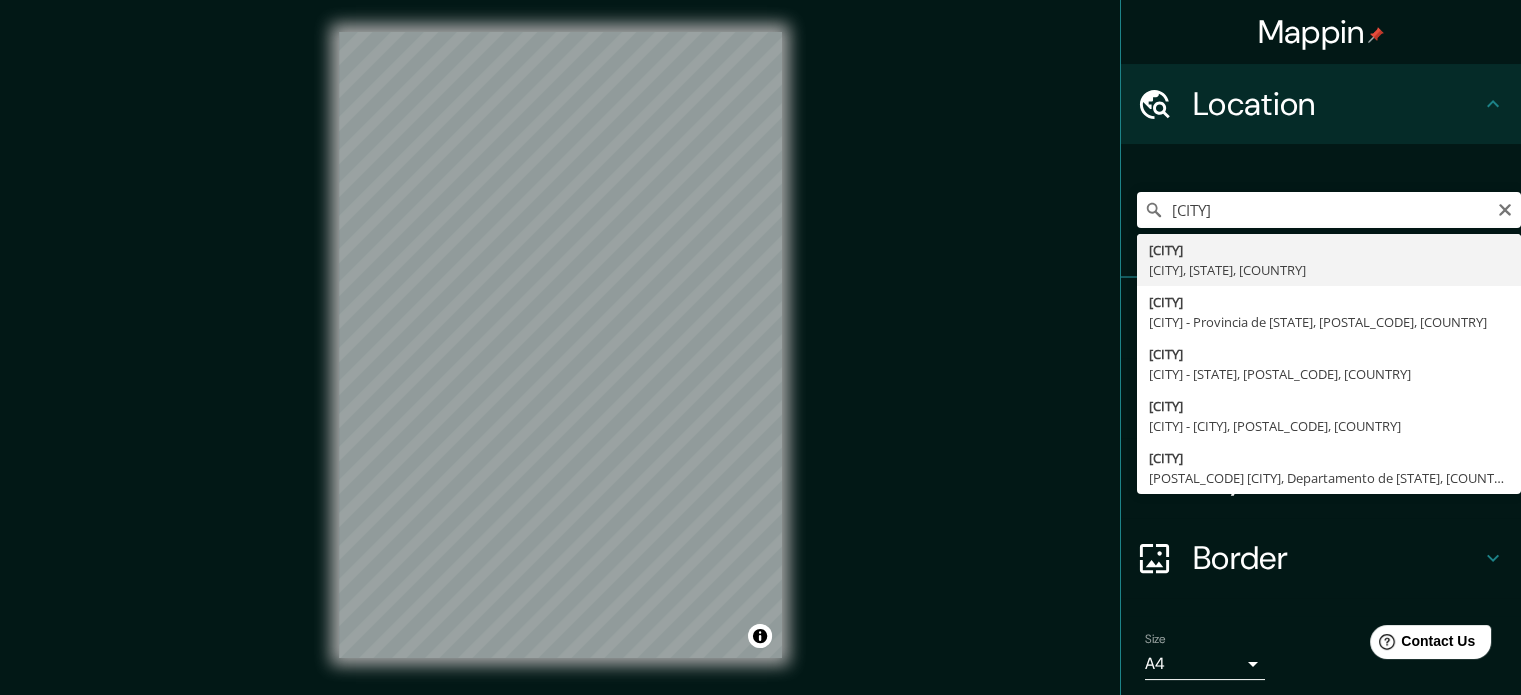 type on "[CITY], [MUNICIPALITY], [STATE], [COUNTRY]" 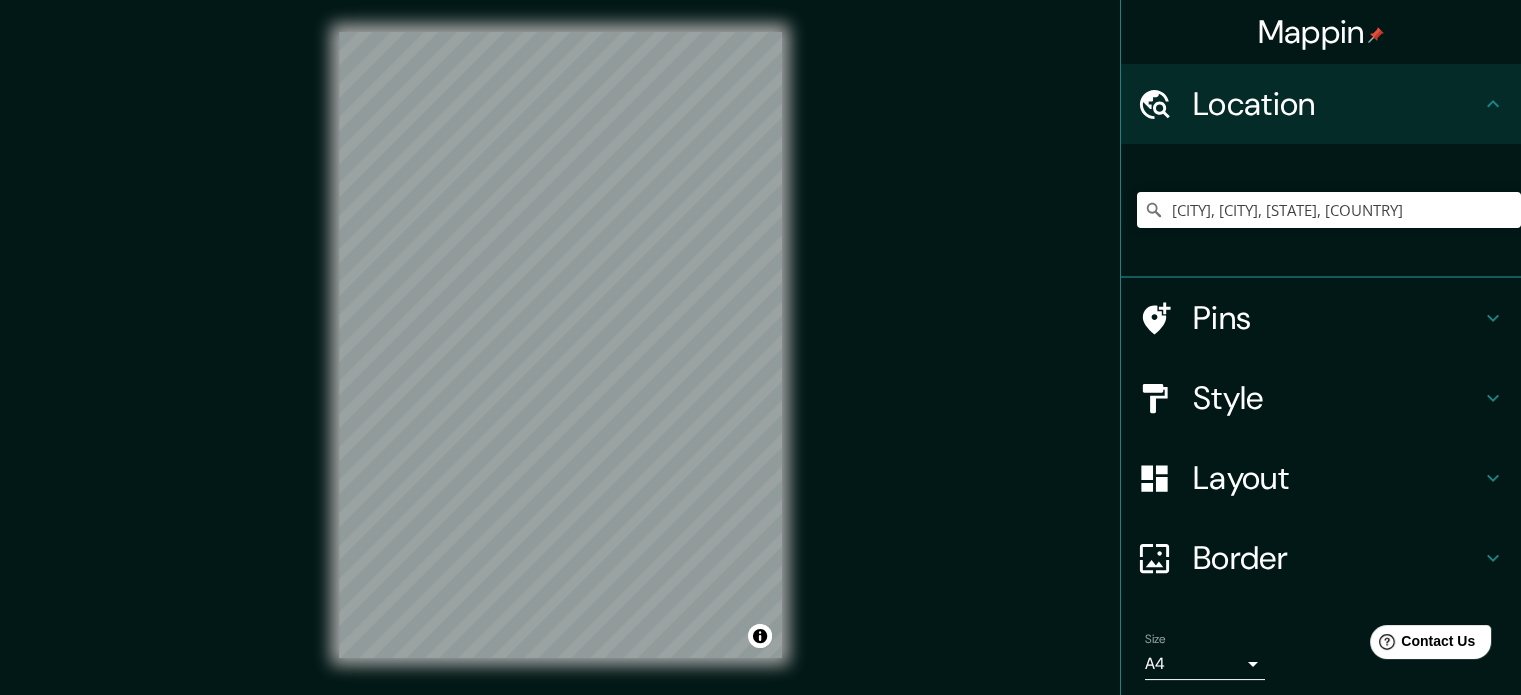 click on "Style" at bounding box center [1337, 398] 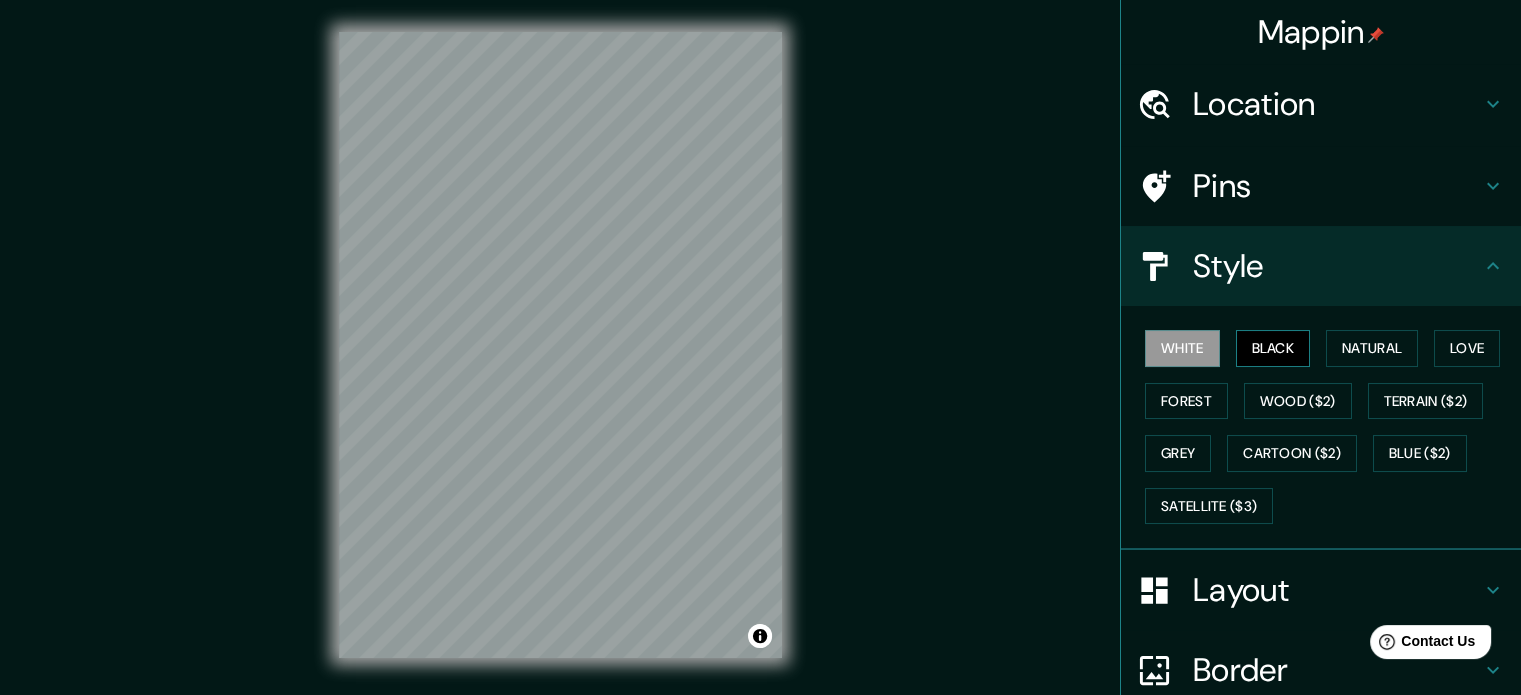 click on "Black" at bounding box center (1273, 348) 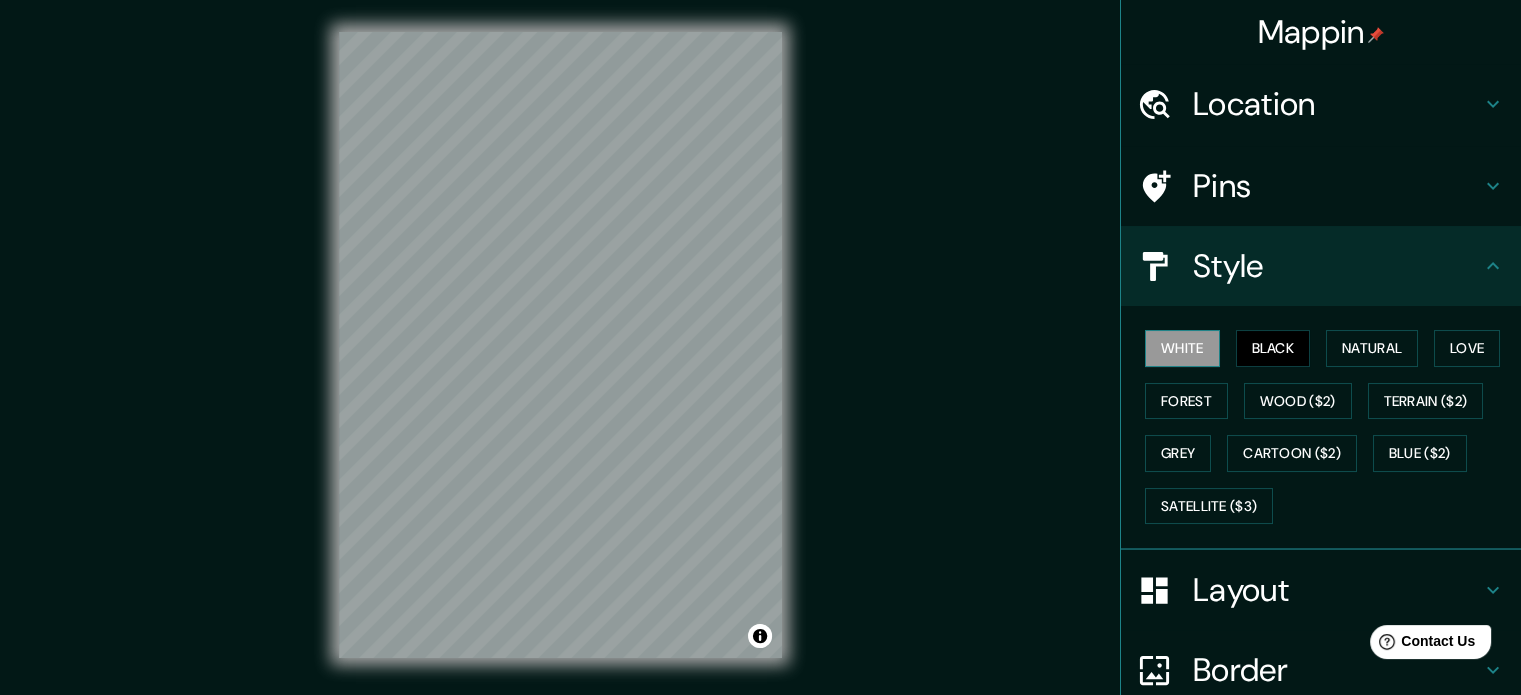 click on "White" at bounding box center (1182, 348) 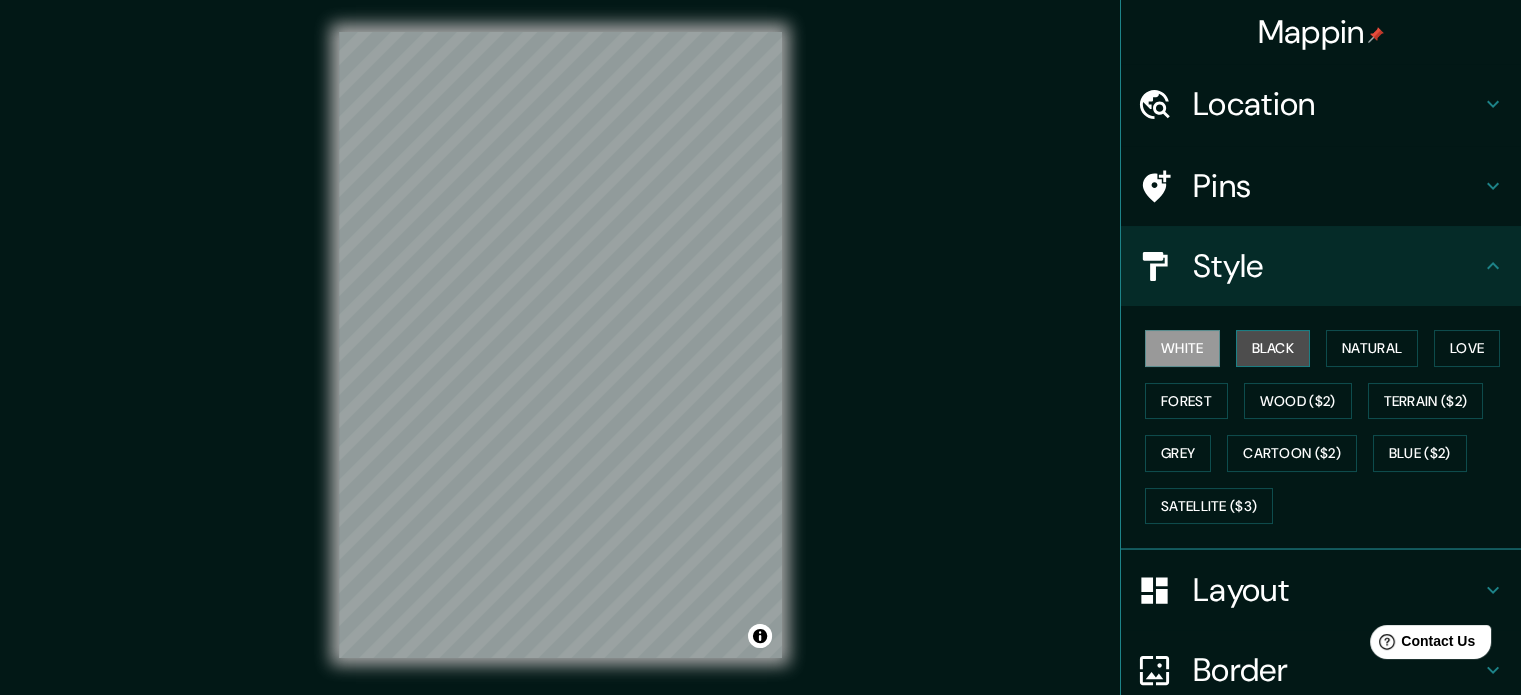 click on "Black" at bounding box center (1273, 348) 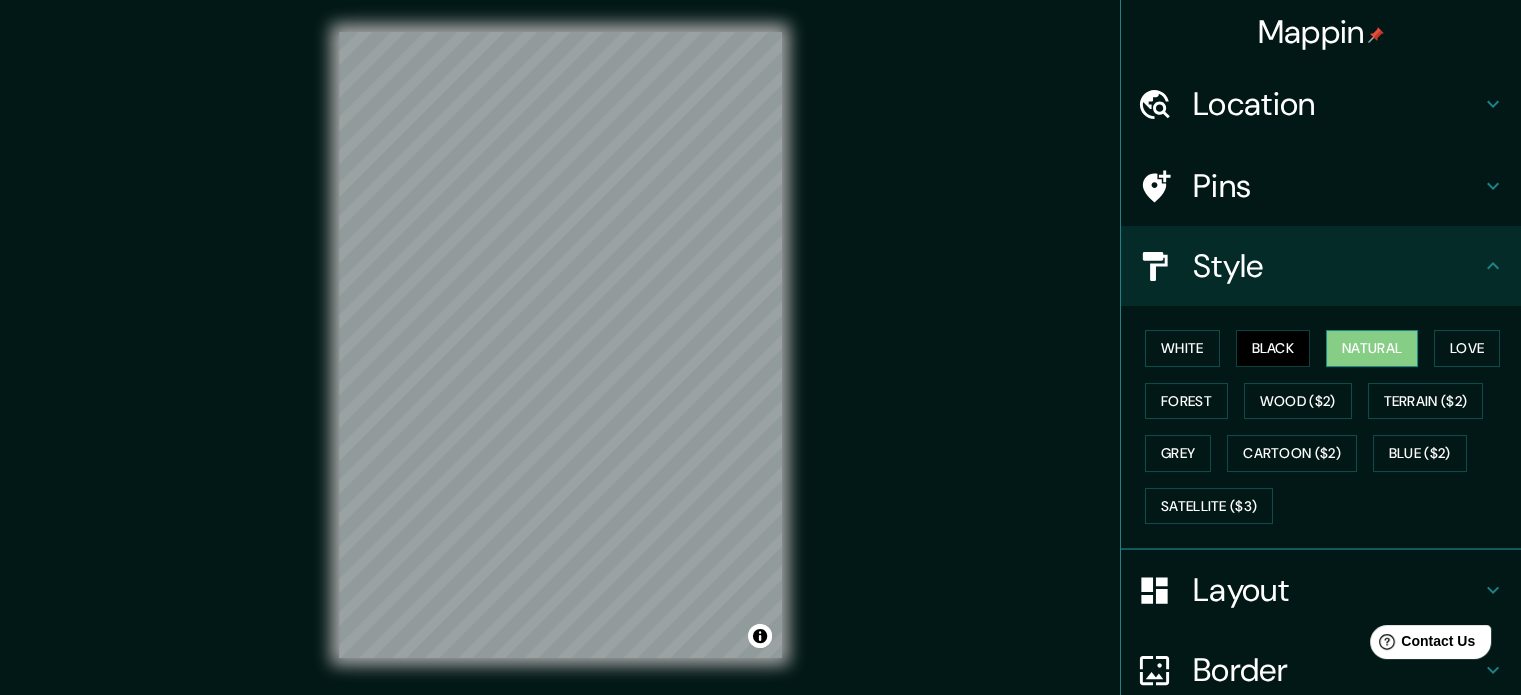 click on "Natural" at bounding box center [1372, 348] 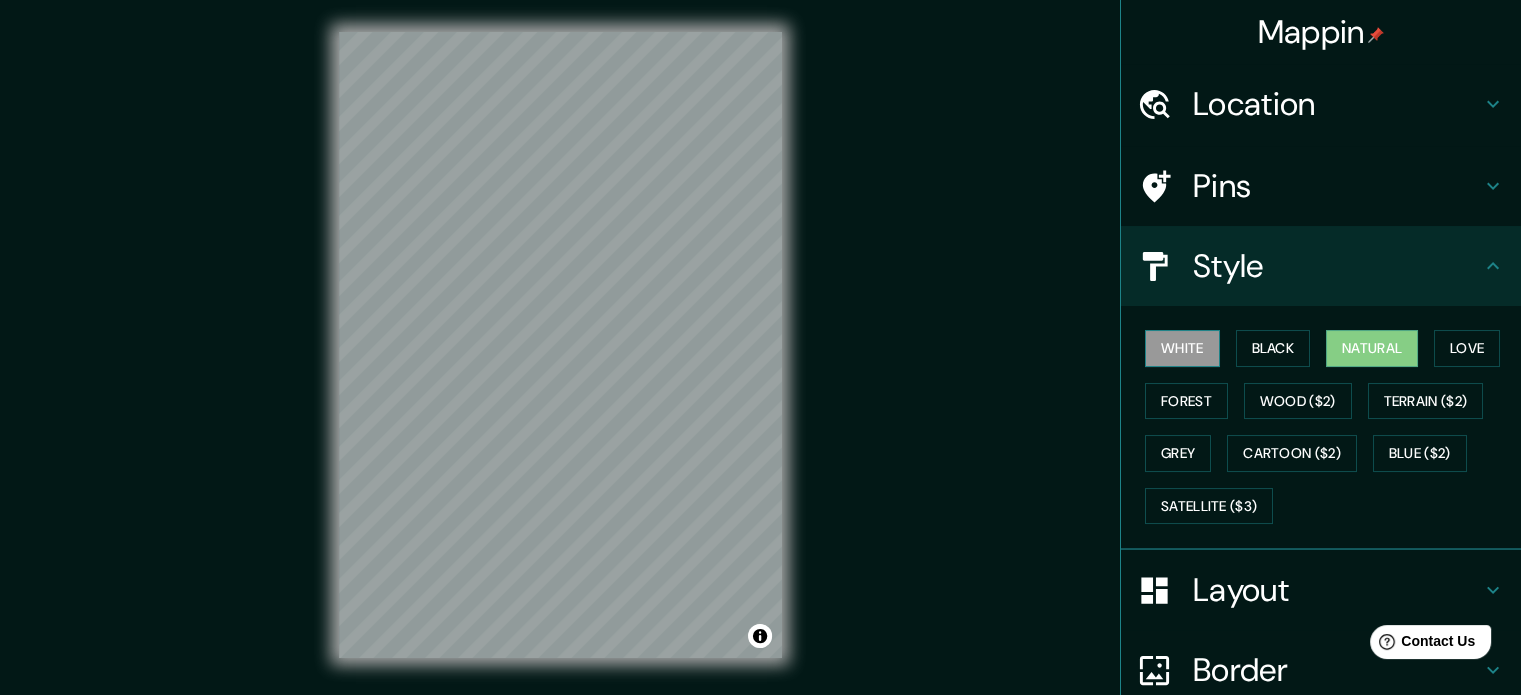 click on "White" at bounding box center (1182, 348) 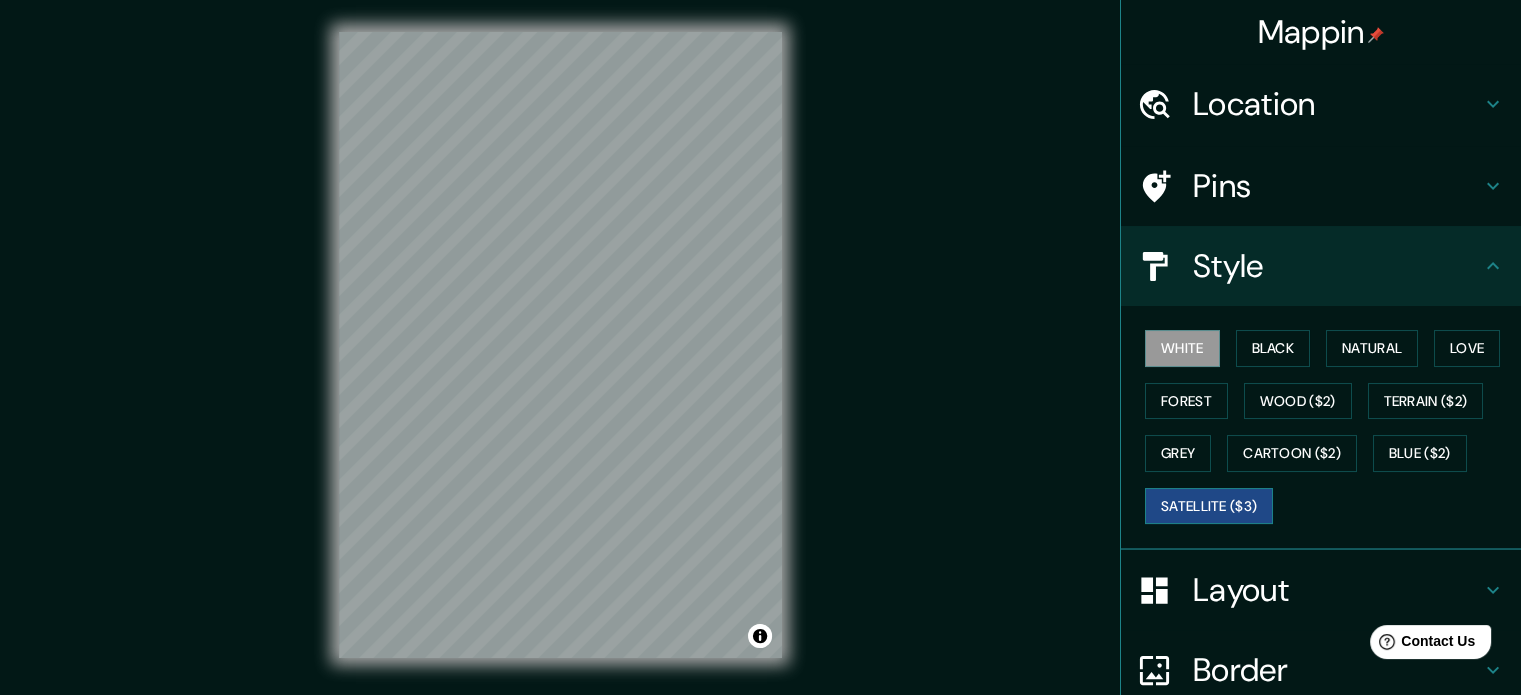 click on "Satellite ($3)" at bounding box center [1209, 506] 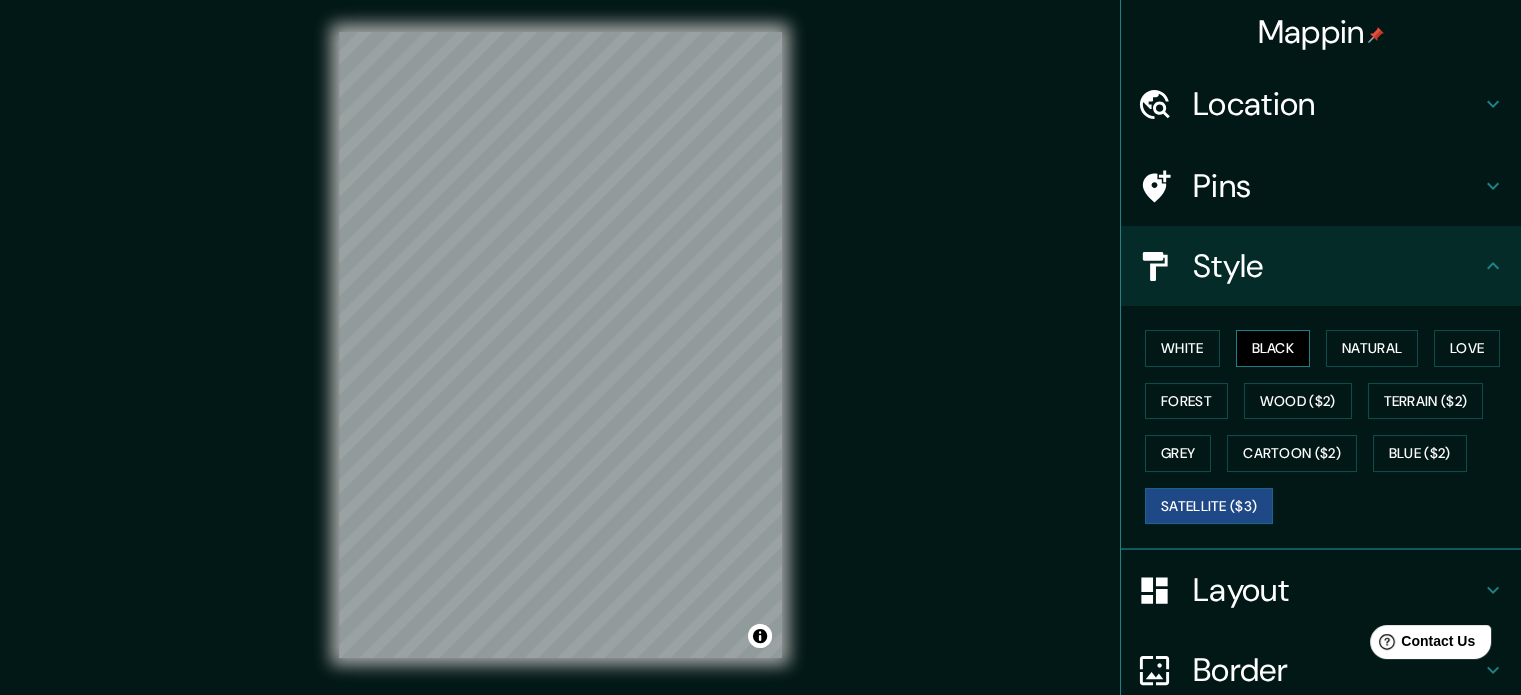 click on "Black" at bounding box center (1273, 348) 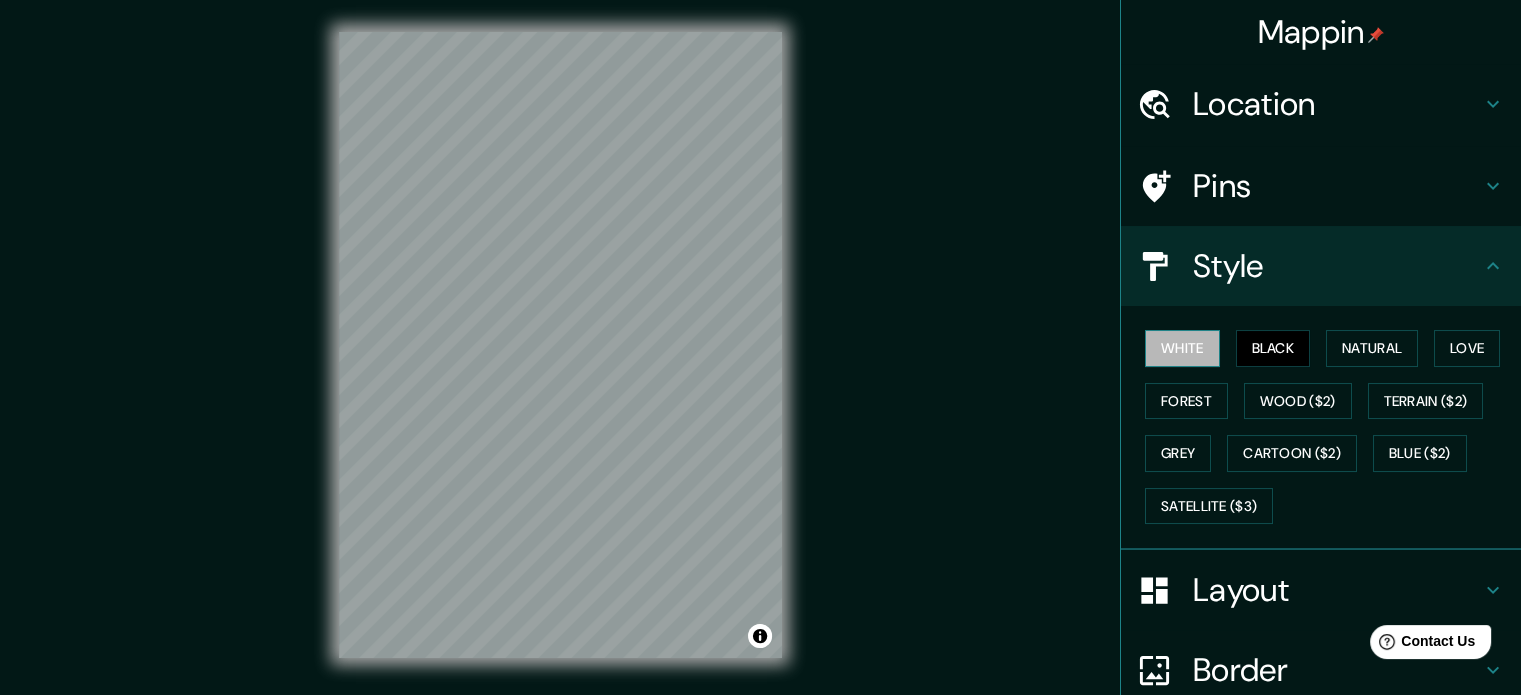 click on "White" at bounding box center [1182, 348] 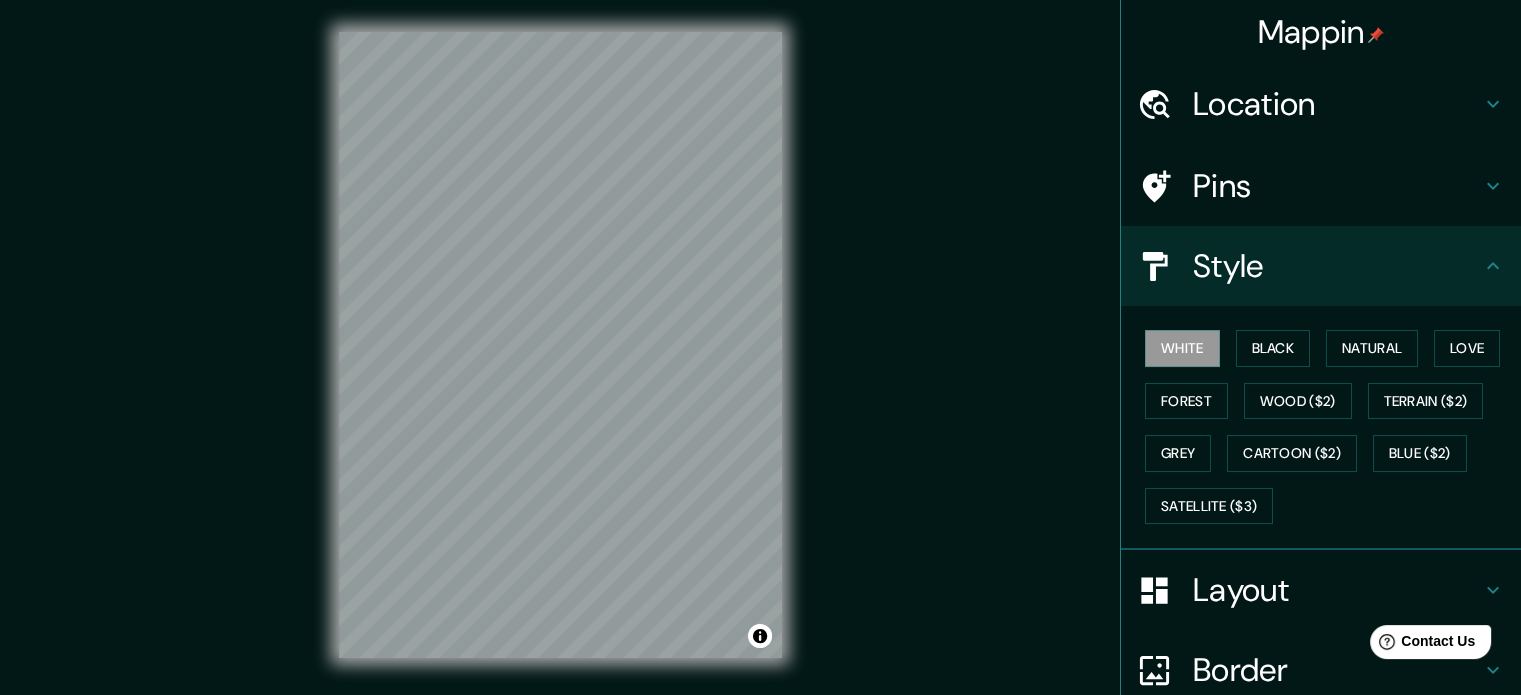click on "Layout" at bounding box center [1337, 590] 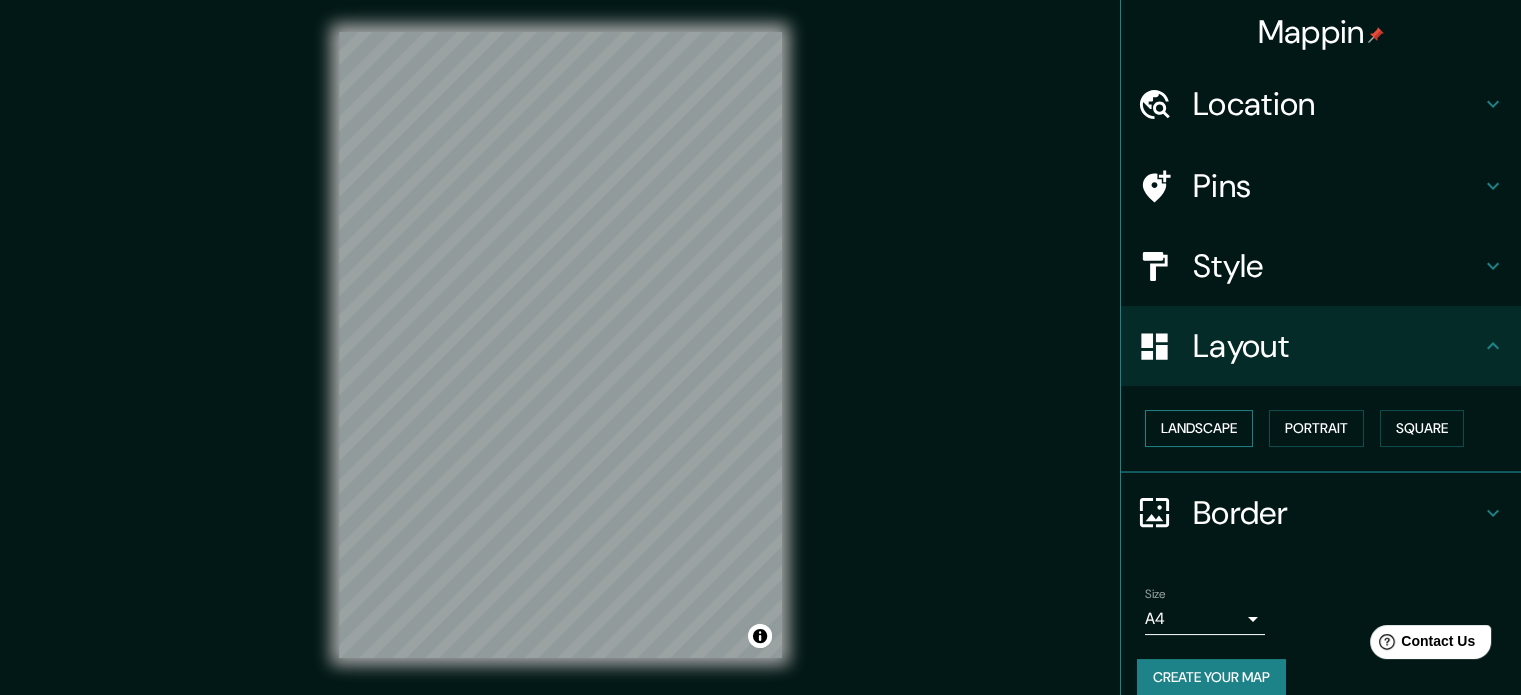 click on "Landscape" at bounding box center [1199, 428] 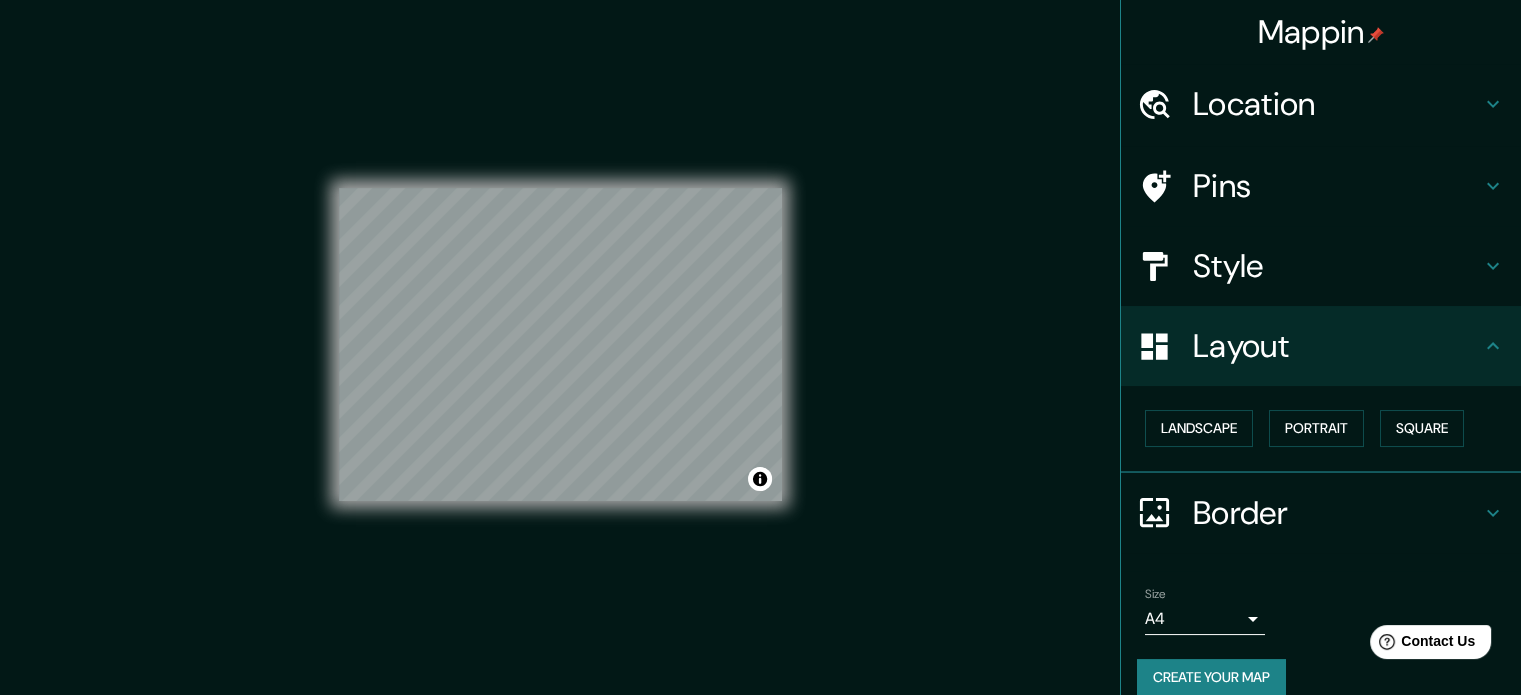 scroll, scrollTop: 22, scrollLeft: 0, axis: vertical 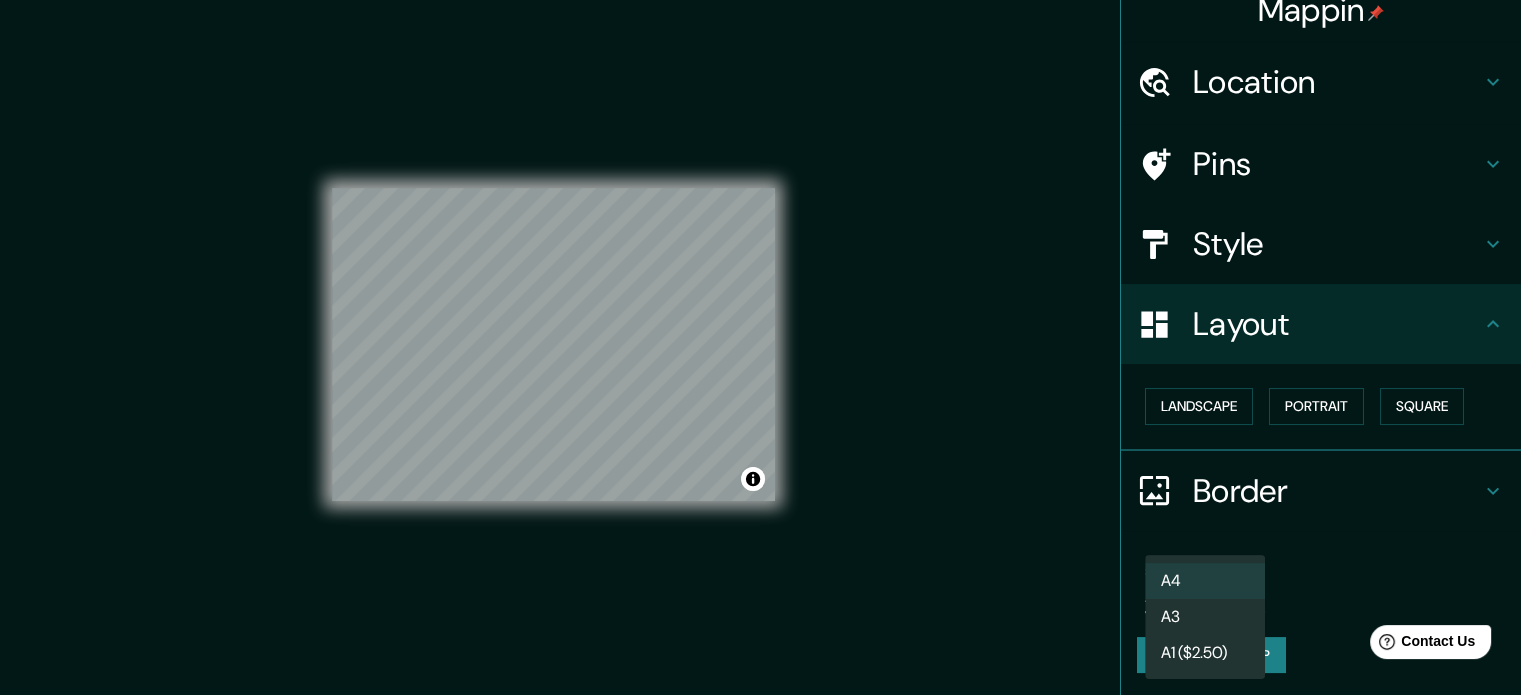 click on "Mappin Location Barquisimeto, Iribarren, Lara, Venezuela Pins Style Layout Landscape Portrait Square Border Choose a border.  Hint : you can make layers of the frame opaque to create some cool effects. None Simple Transparent Fancy Size A4 single Create your map © Mapbox   © OpenStreetMap   Improve this map Any problems, suggestions, or concerns please email    help@mappin.pro . . . A4 A3 A1 ($2.50)" at bounding box center (760, 347) 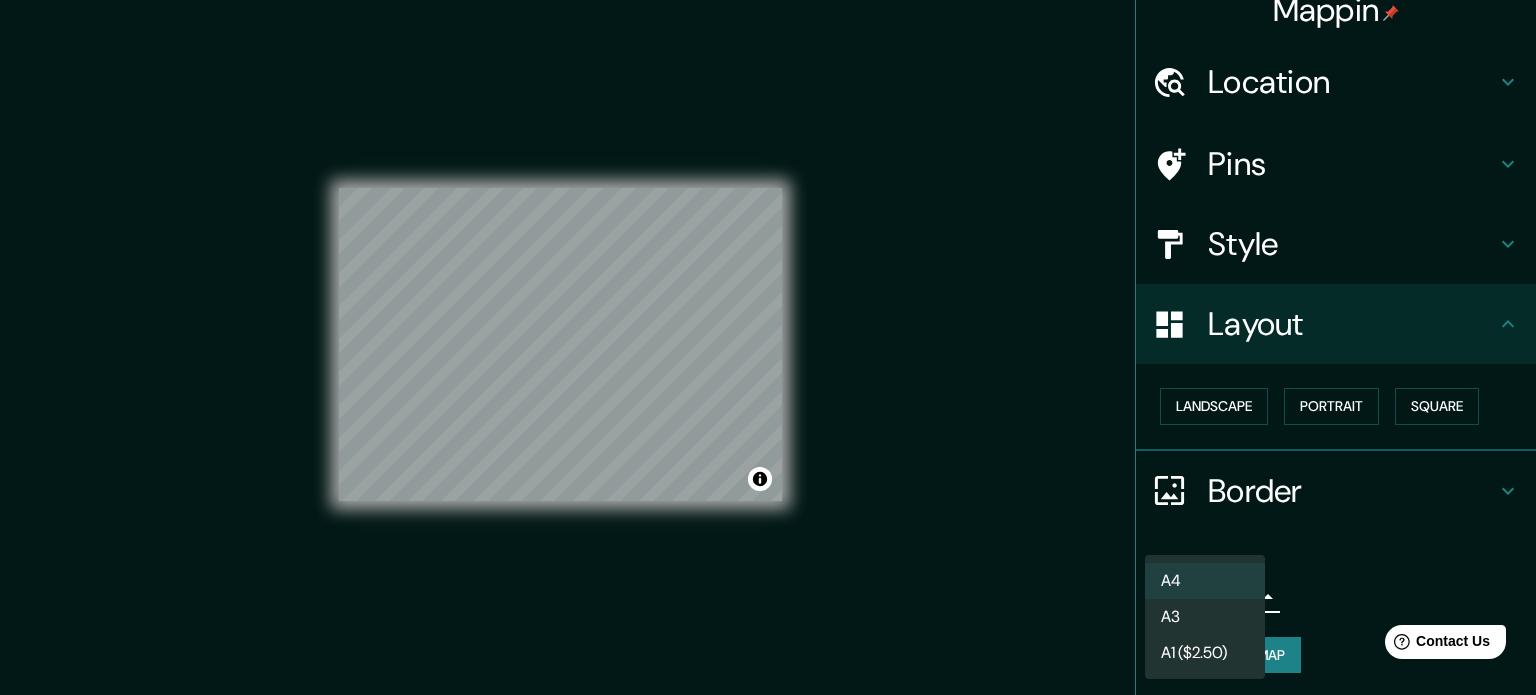 click on "A3" at bounding box center [1205, 617] 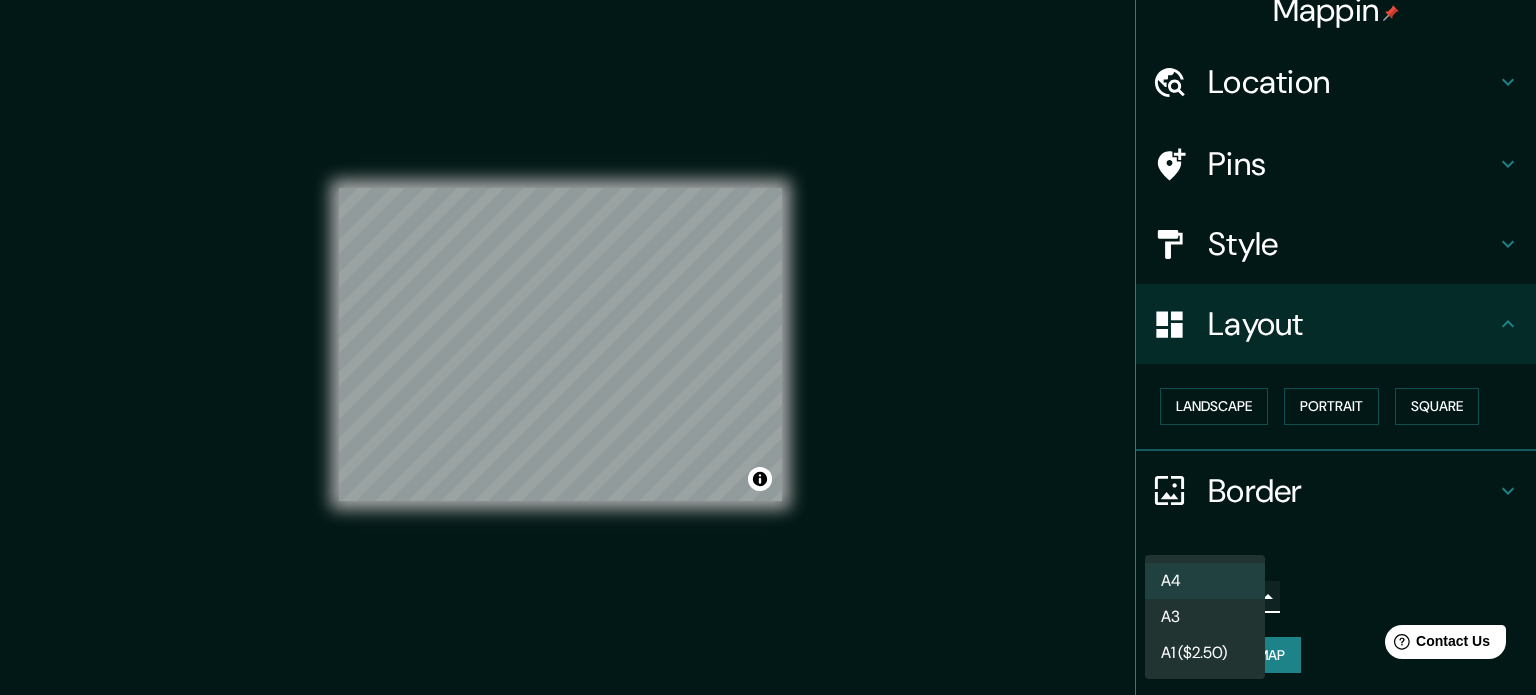 type on "a4" 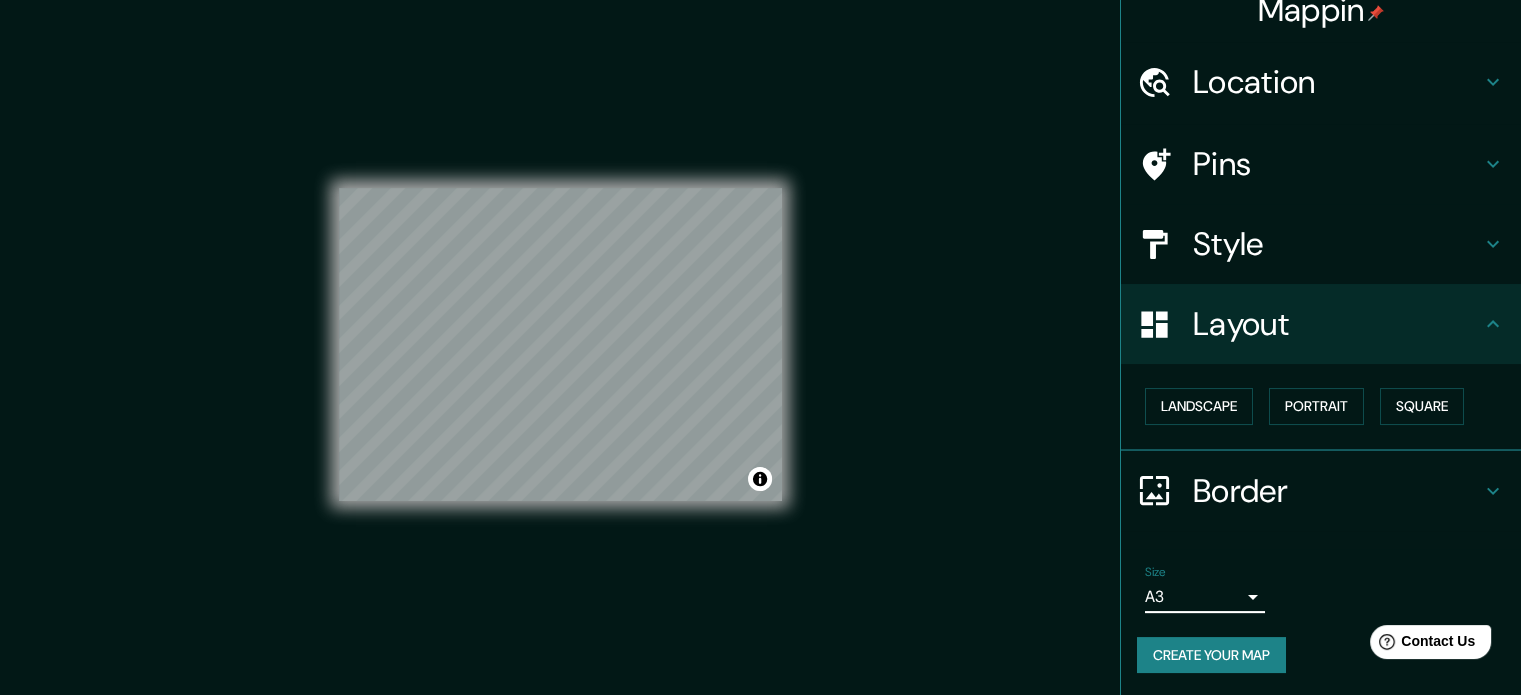 click on "Mappin Location Barquisimeto, Iribarren, Lara, Venezuela Pins Style Layout Landscape Portrait Square Border Choose a border.  Hint : you can make layers of the frame opaque to create some cool effects. None Simple Transparent Fancy Size A3 a4 Create your map © Mapbox   © OpenStreetMap   Improve this map Any problems, suggestions, or concerns please email    help@mappin.pro . . ." at bounding box center (760, 361) 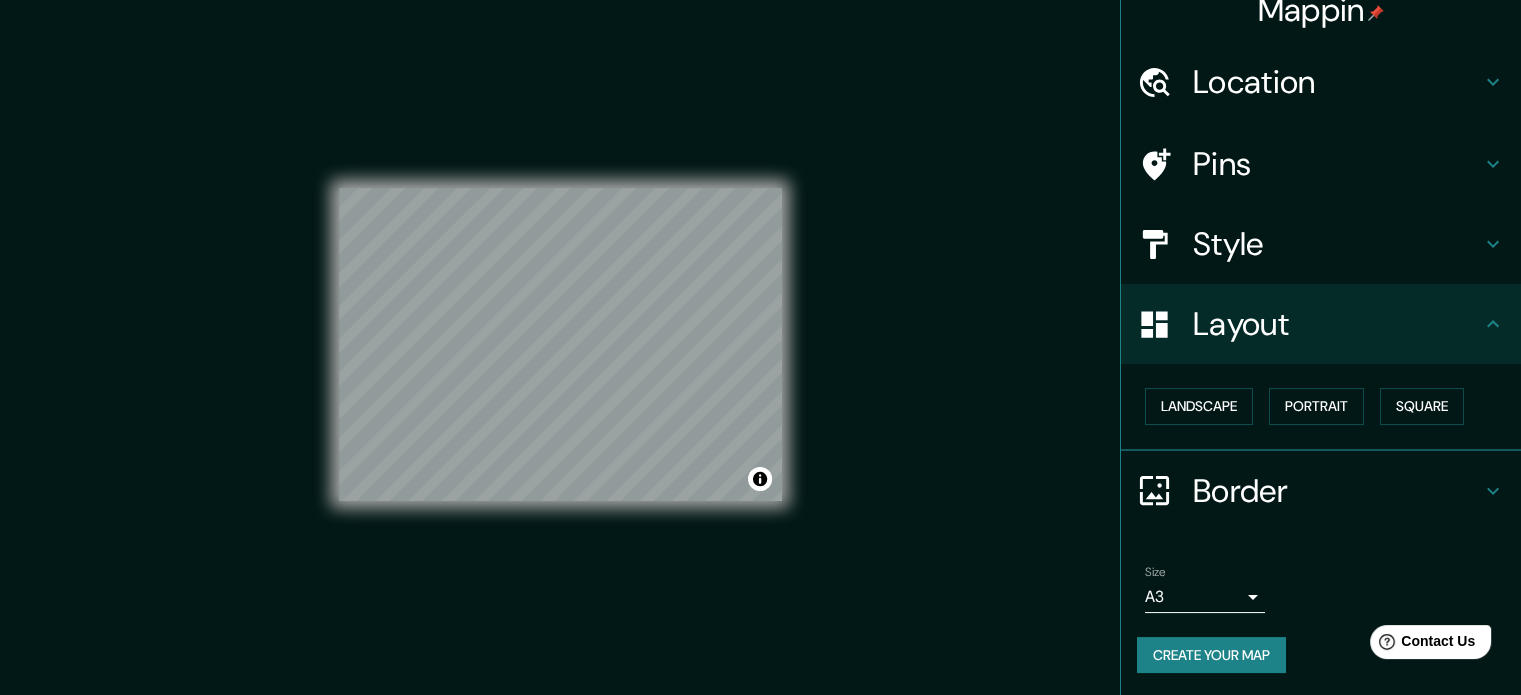 click on "Mappin Location Barquisimeto, Iribarren, Lara, Venezuela Pins Style Layout Landscape Portrait Square Border Choose a border.  Hint : you can make layers of the frame opaque to create some cool effects. None Simple Transparent Fancy Size A3 a4 Create your map © Mapbox   © OpenStreetMap   Improve this map Any problems, suggestions, or concerns please email    help@mappin.pro . . ." at bounding box center [760, 361] 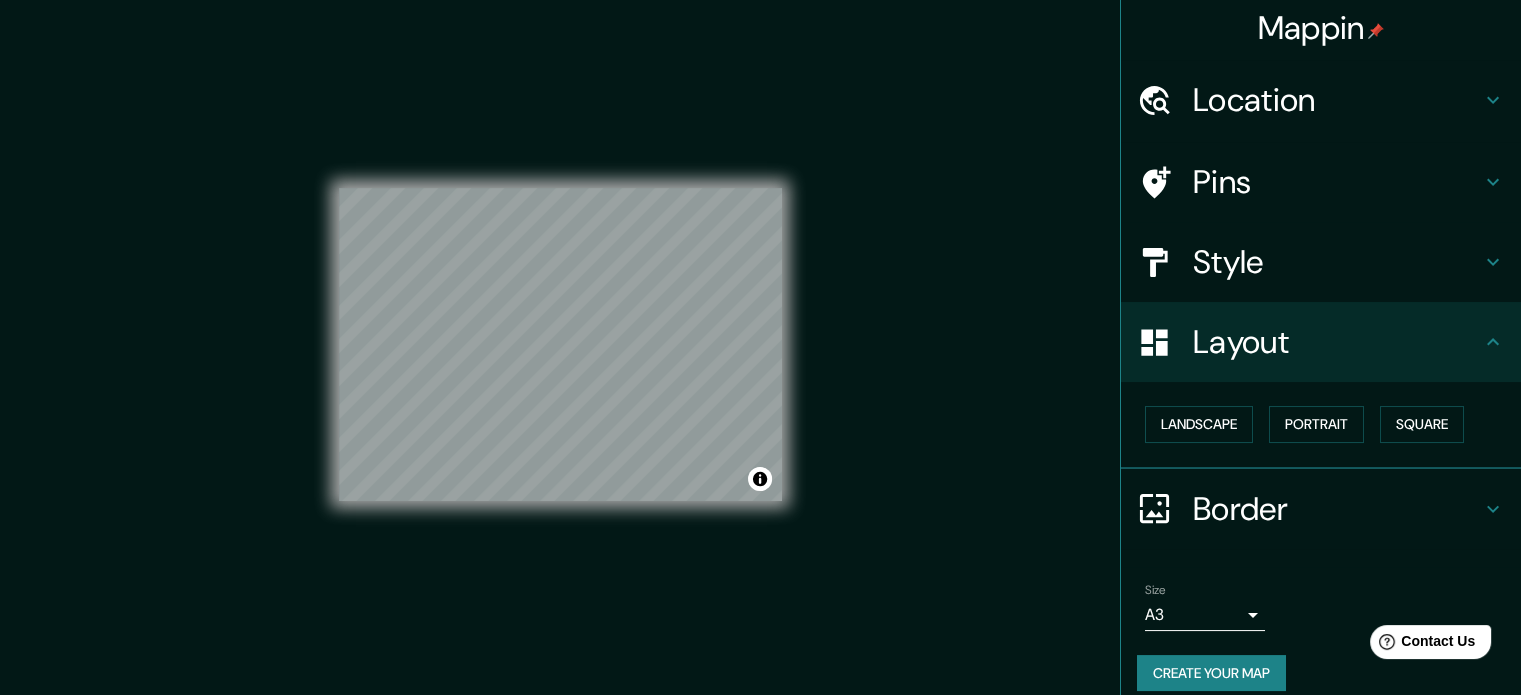 scroll, scrollTop: 0, scrollLeft: 0, axis: both 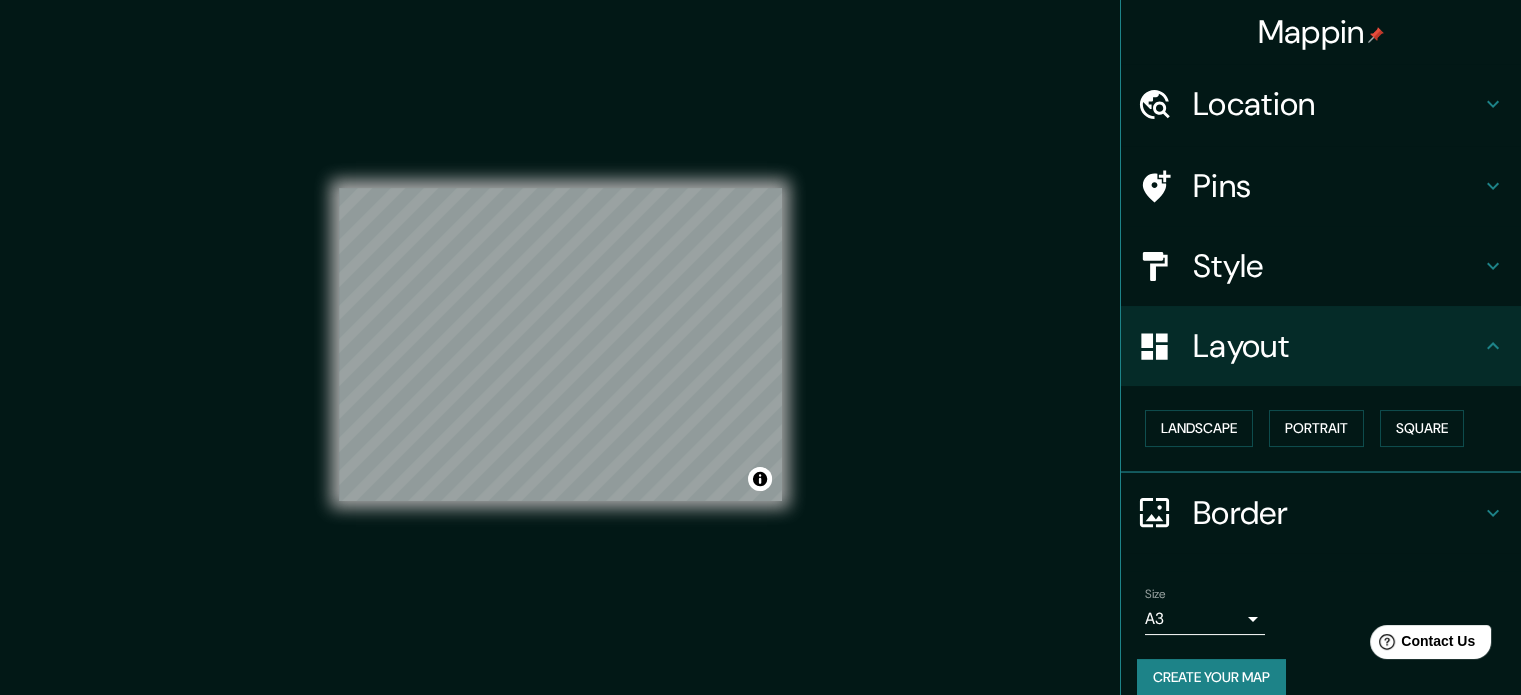 click on "Style" at bounding box center [1337, 266] 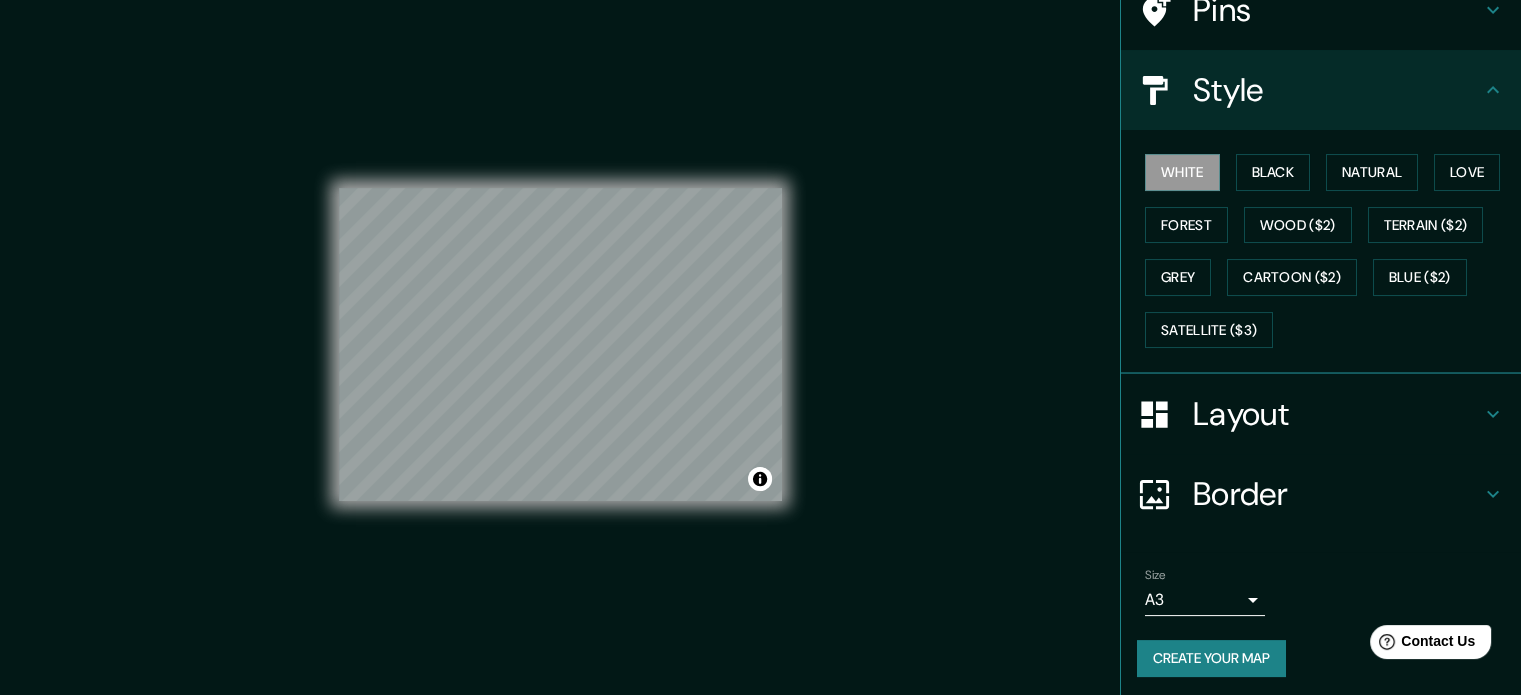 scroll, scrollTop: 178, scrollLeft: 0, axis: vertical 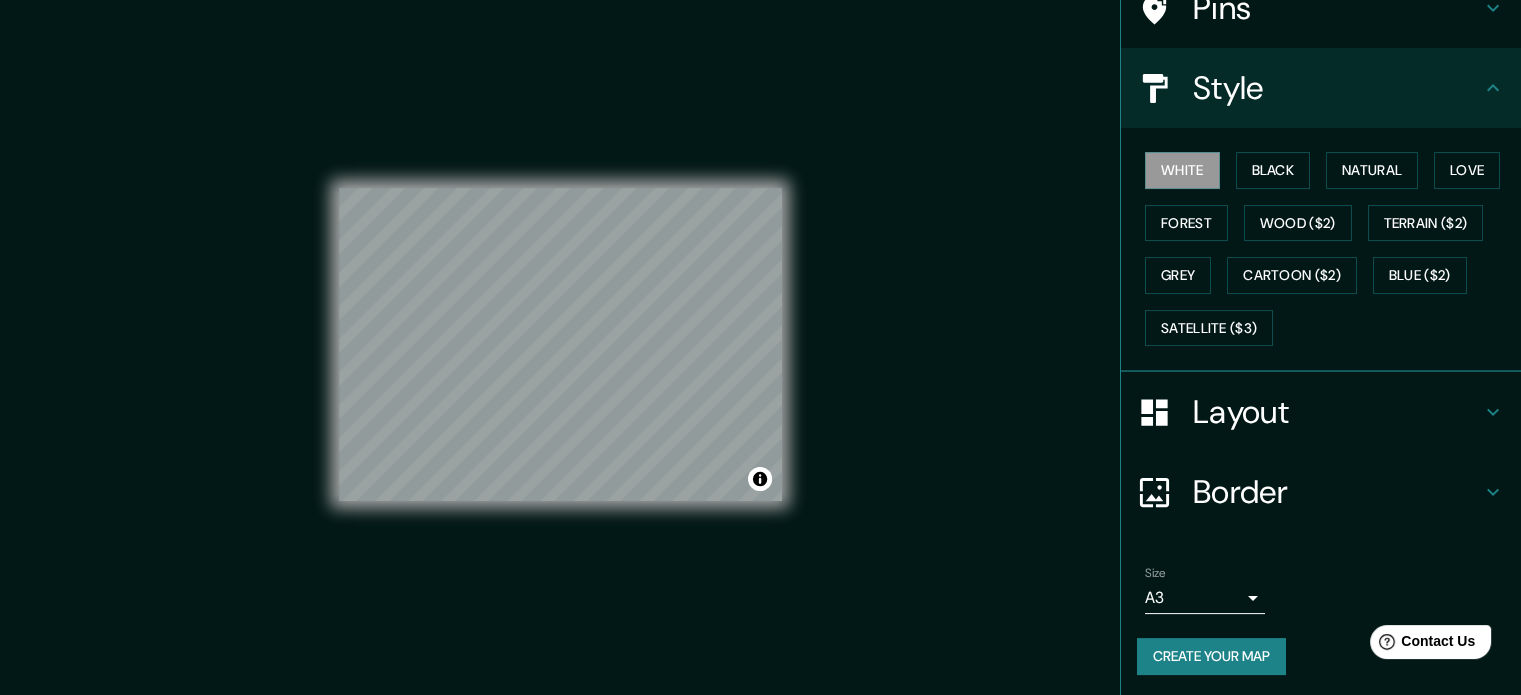 click on "Create your map" at bounding box center [1211, 656] 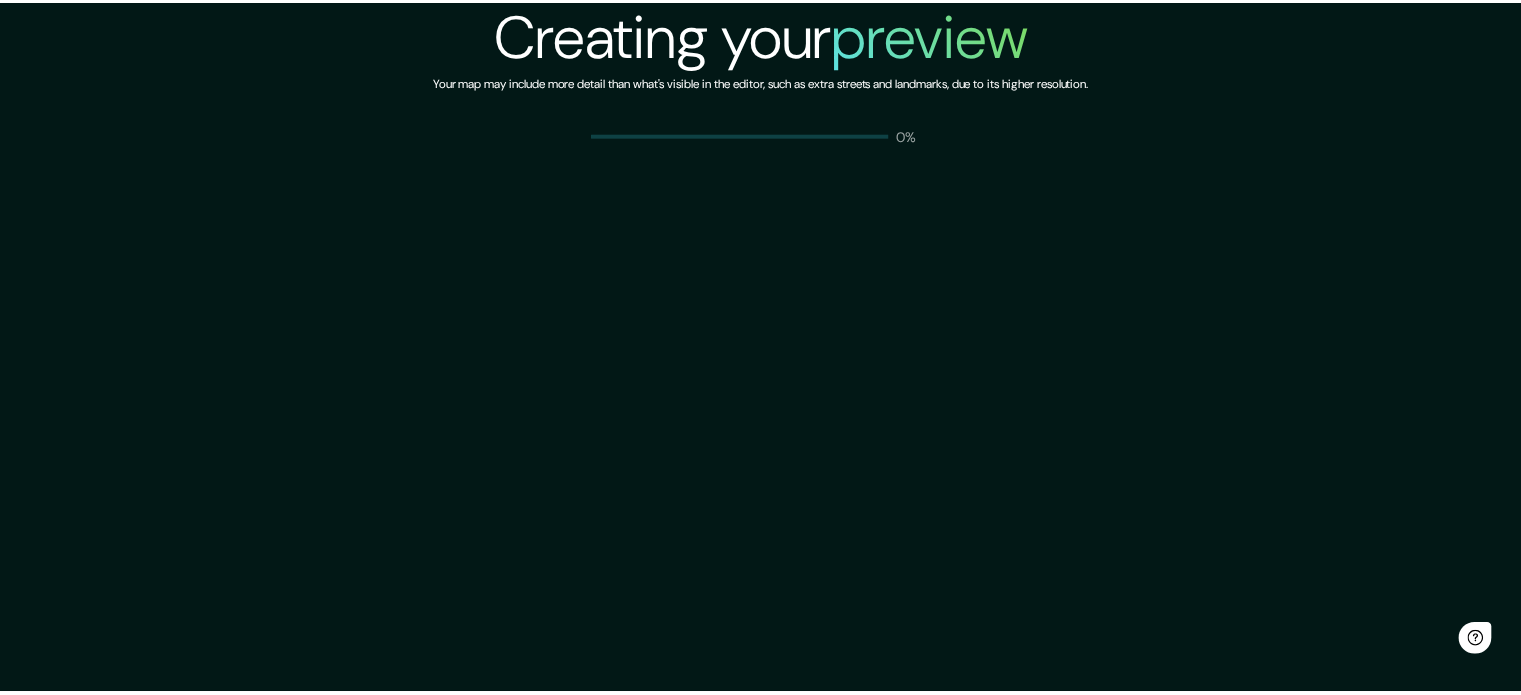 scroll, scrollTop: 0, scrollLeft: 0, axis: both 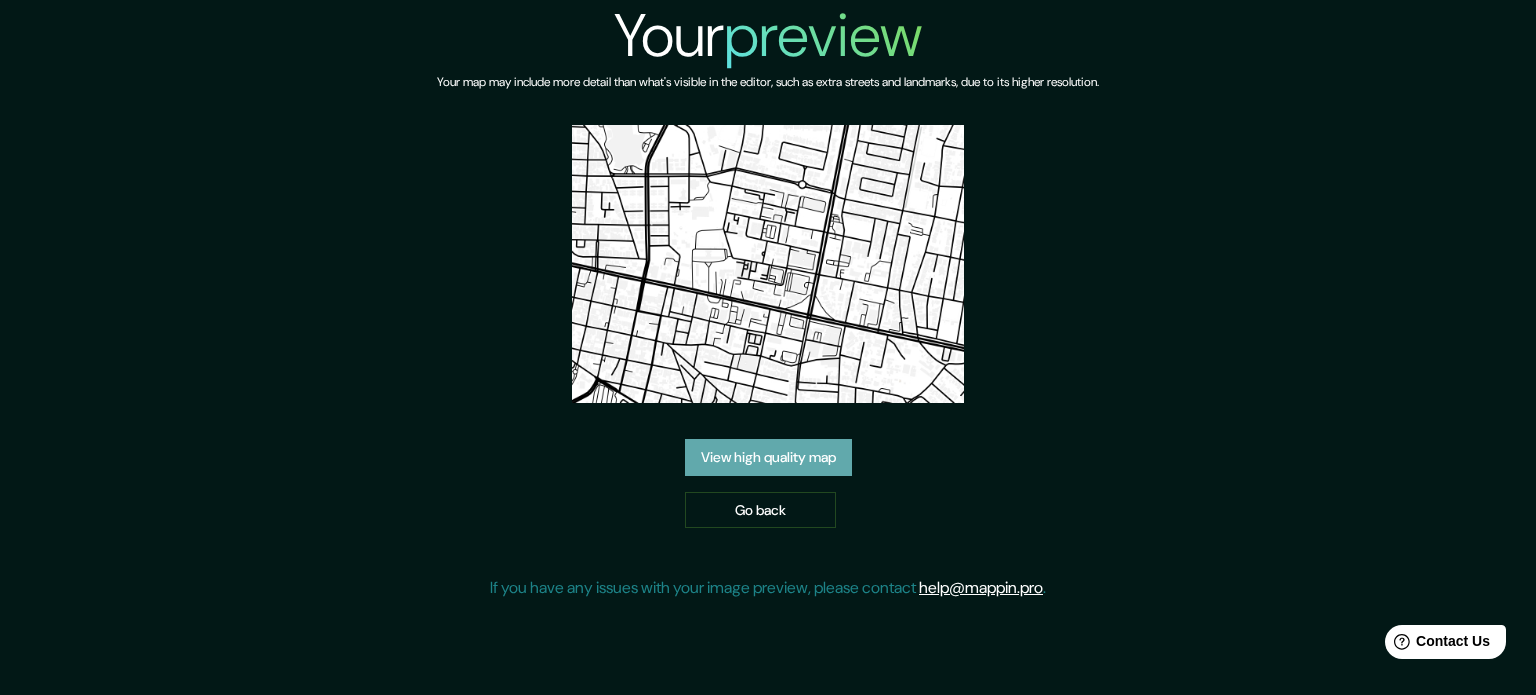 click on "View high quality map" at bounding box center (768, 457) 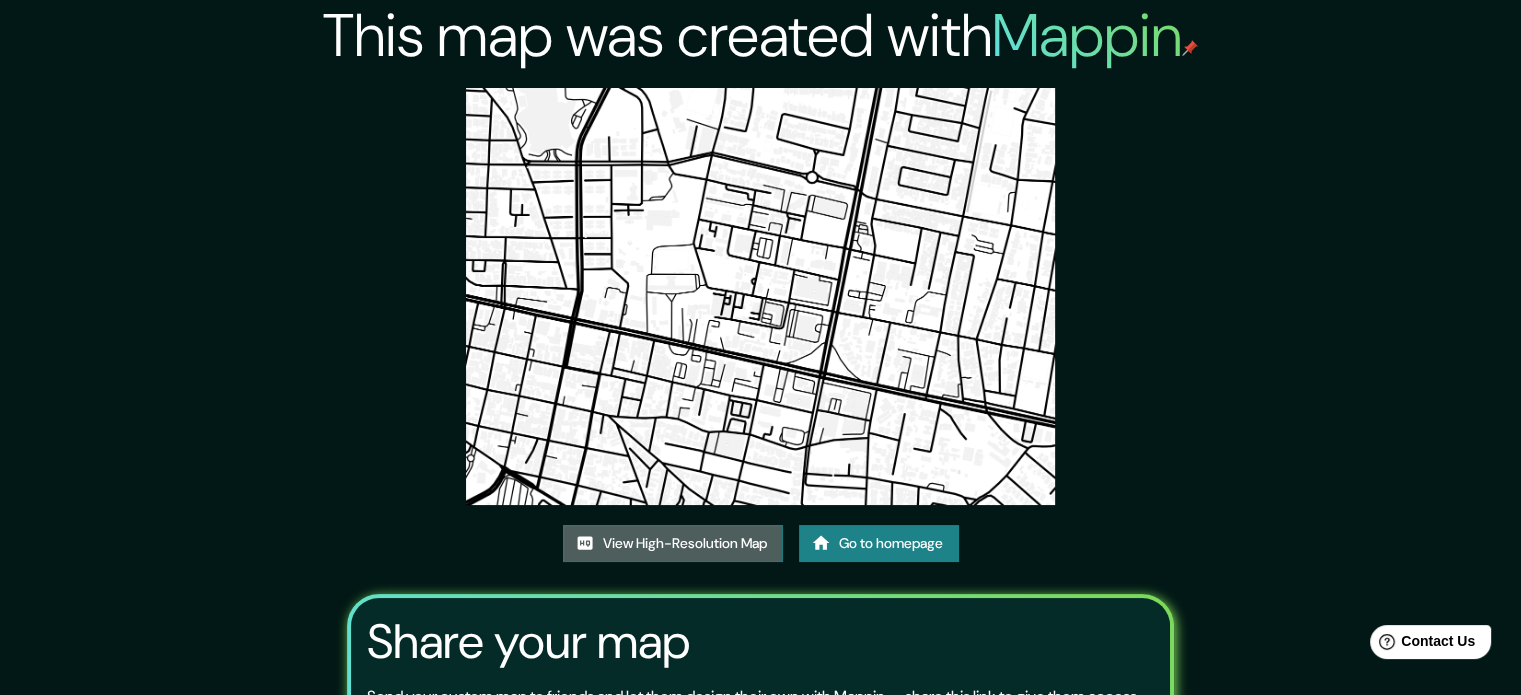 click on "View High-Resolution Map" at bounding box center (673, 543) 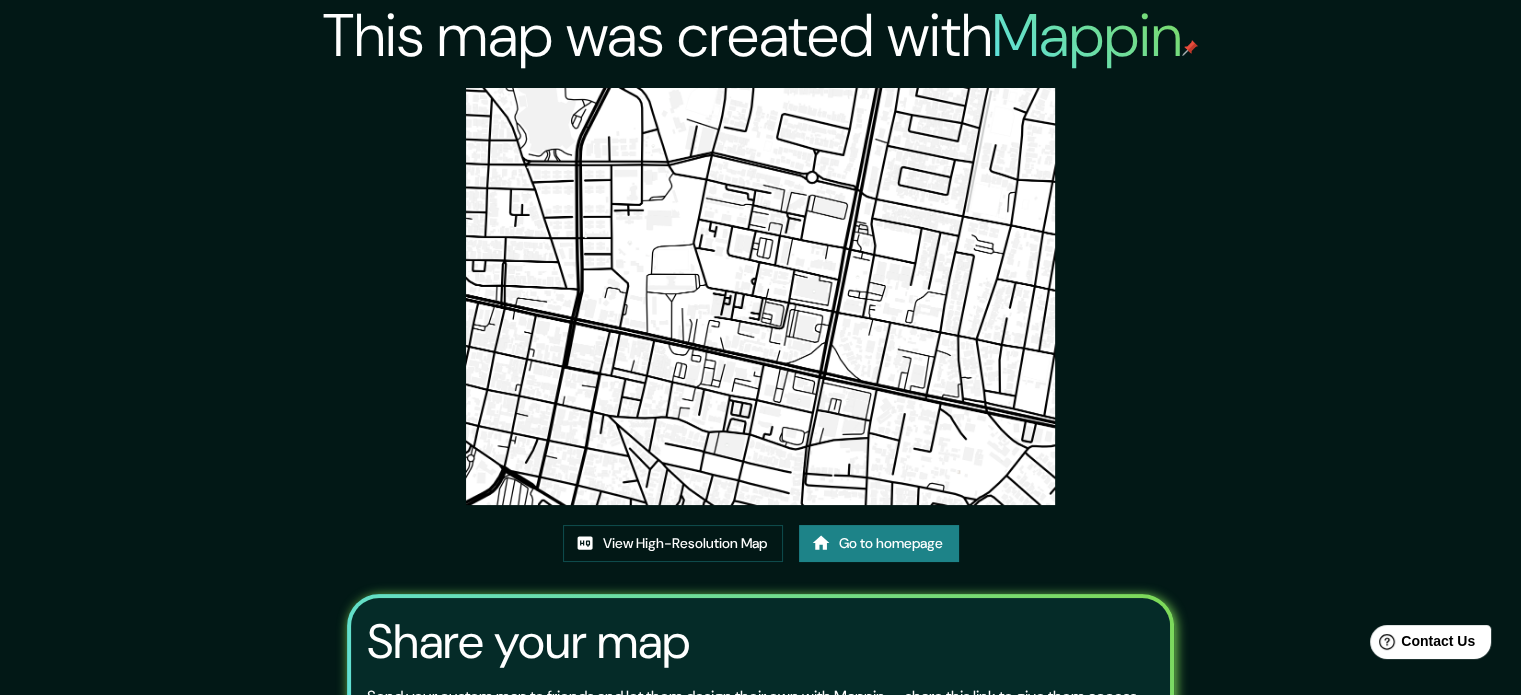 click on "Go to homepage" at bounding box center [879, 543] 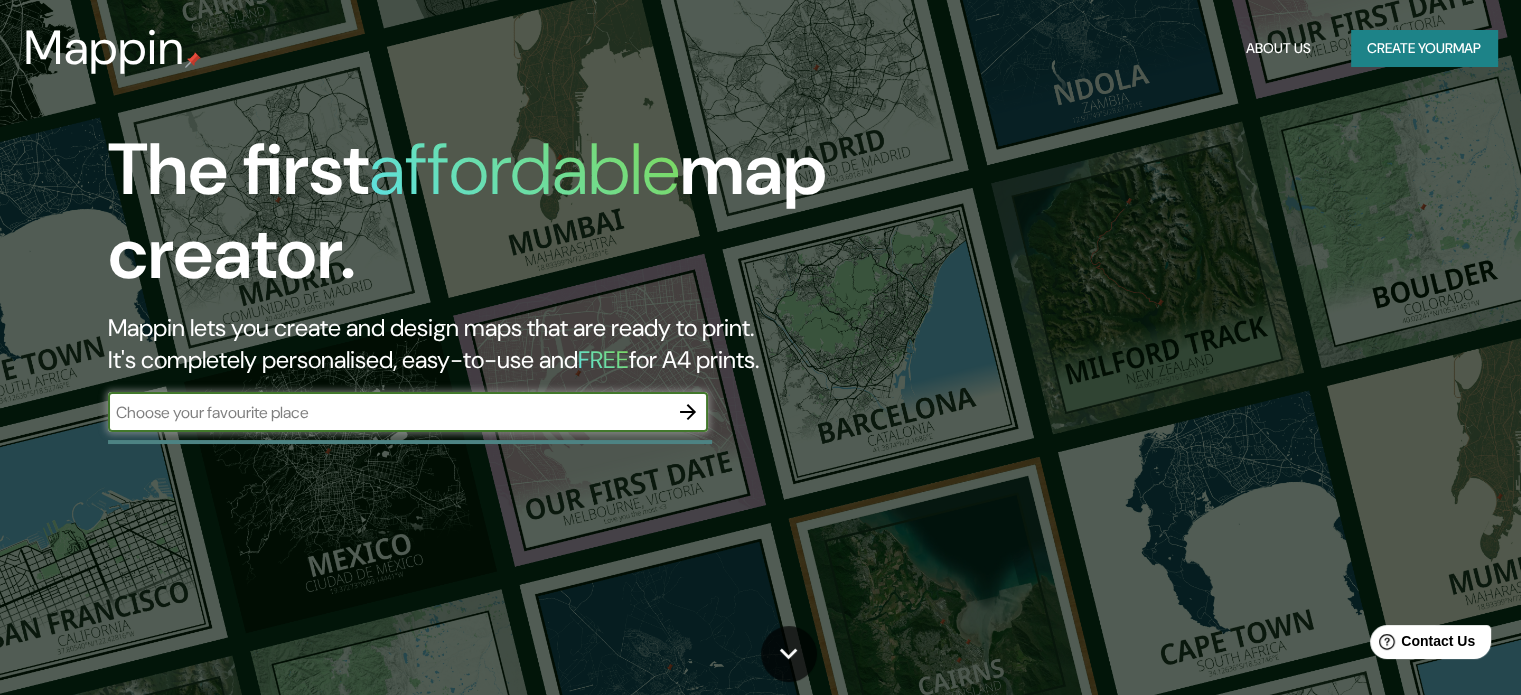click at bounding box center [388, 412] 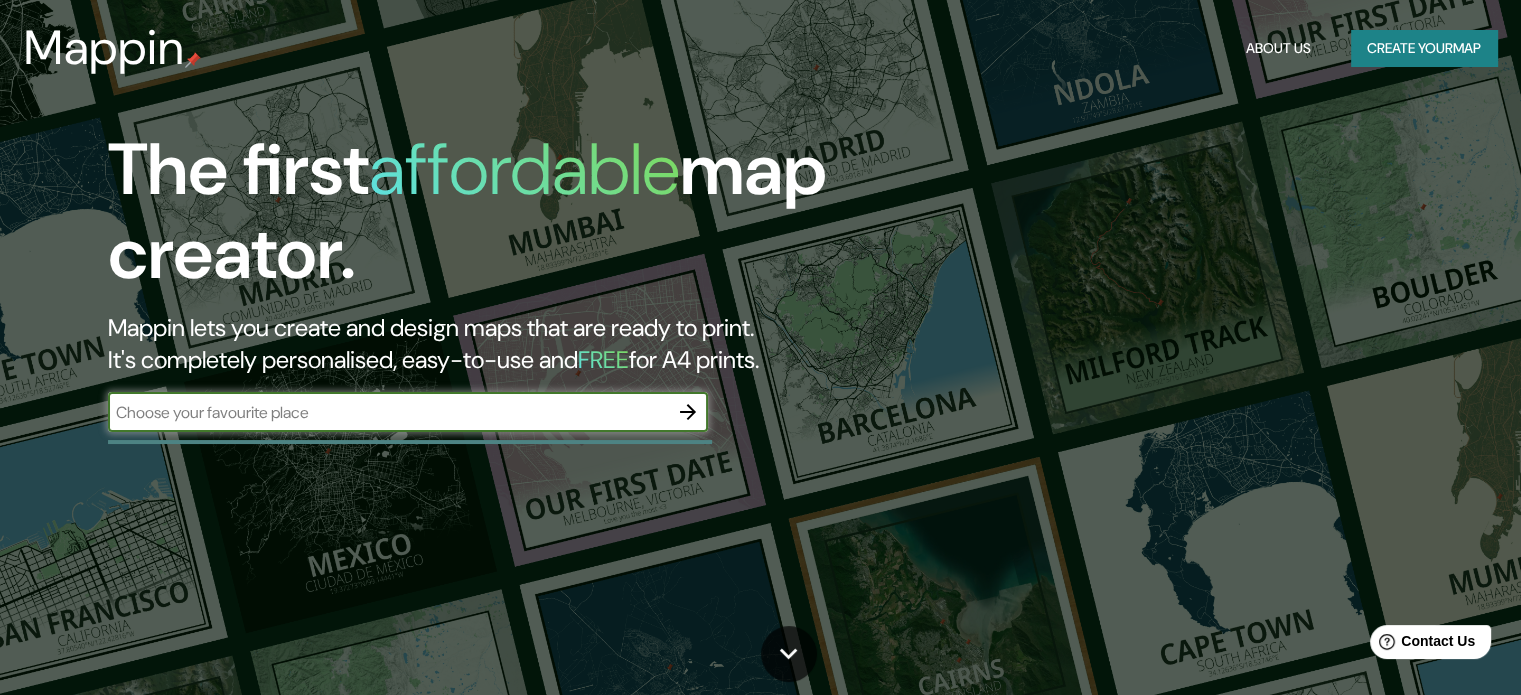 click 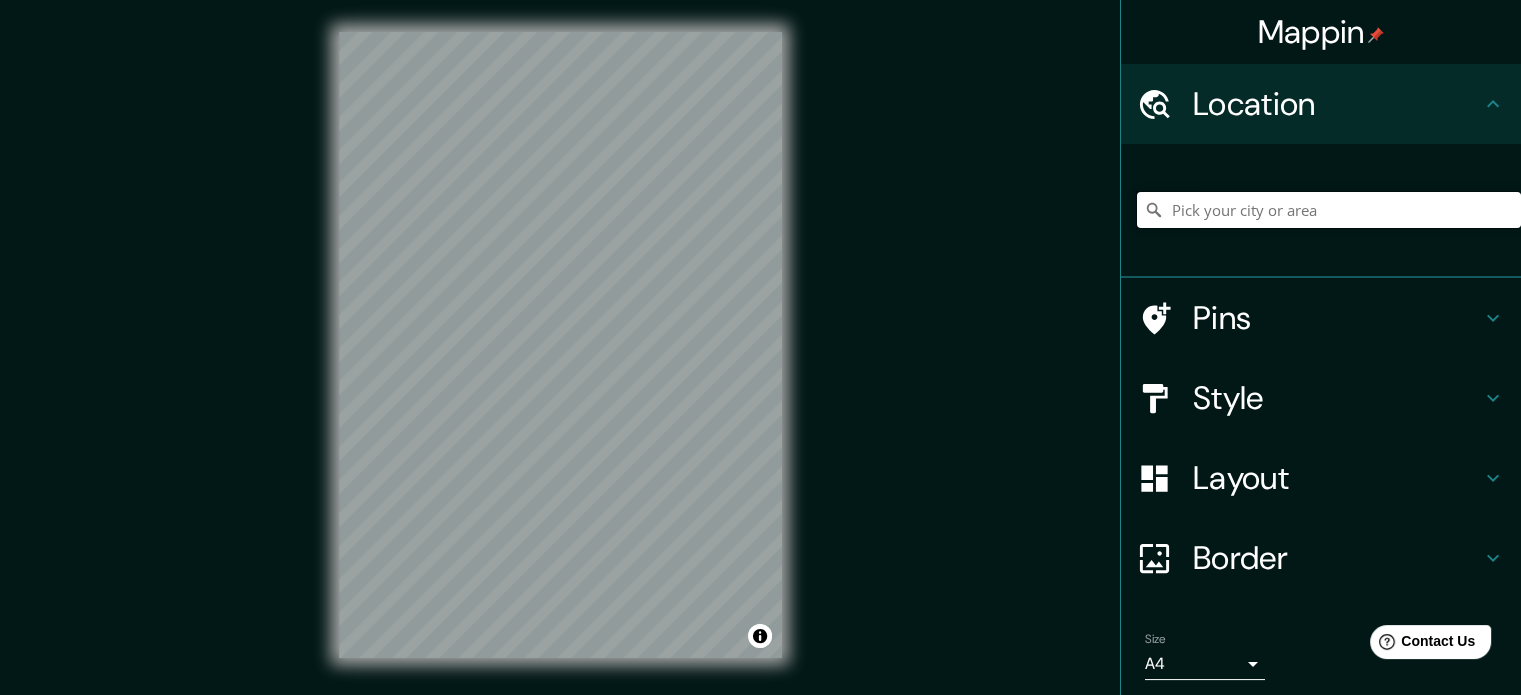 click at bounding box center (1329, 210) 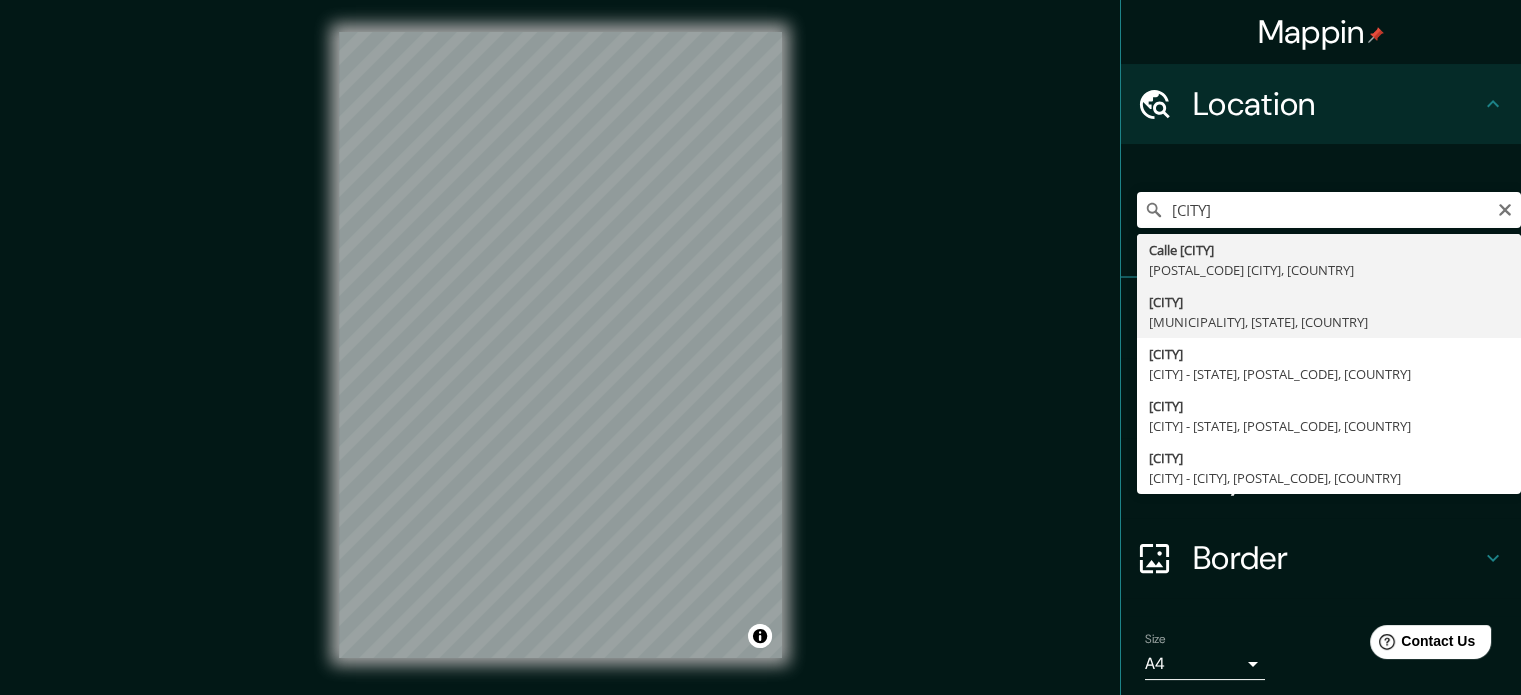 type on "[CITY], [MUNICIPALITY], [STATE], [COUNTRY]" 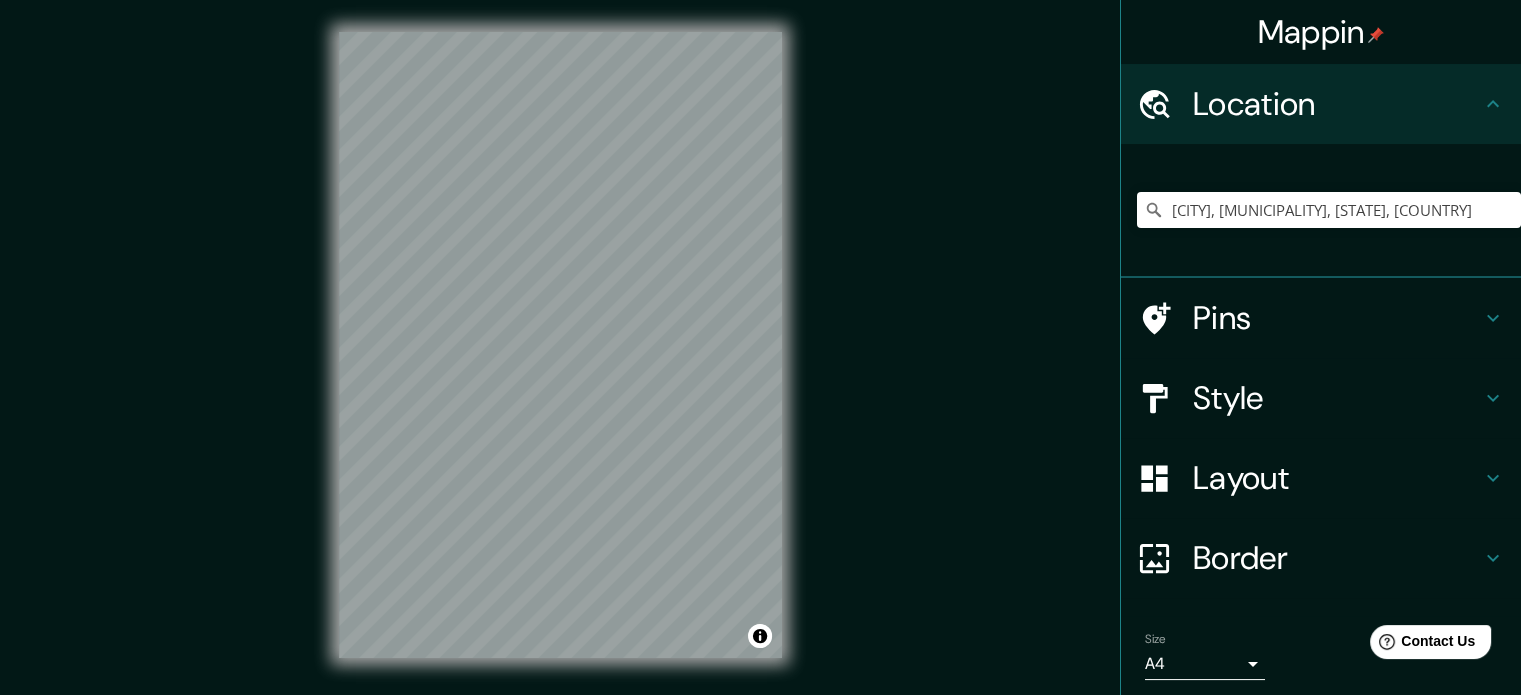 click on "Layout" at bounding box center (1337, 478) 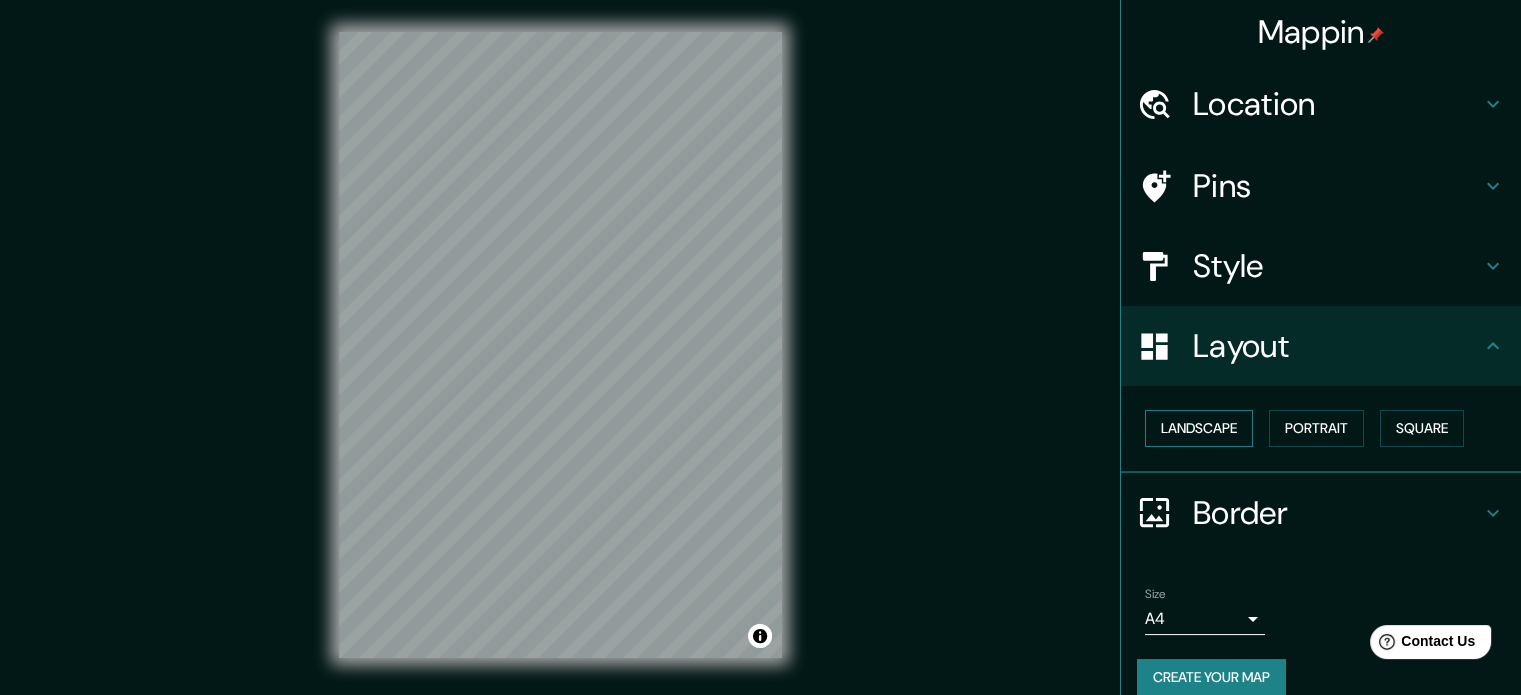 click on "Landscape" at bounding box center [1199, 428] 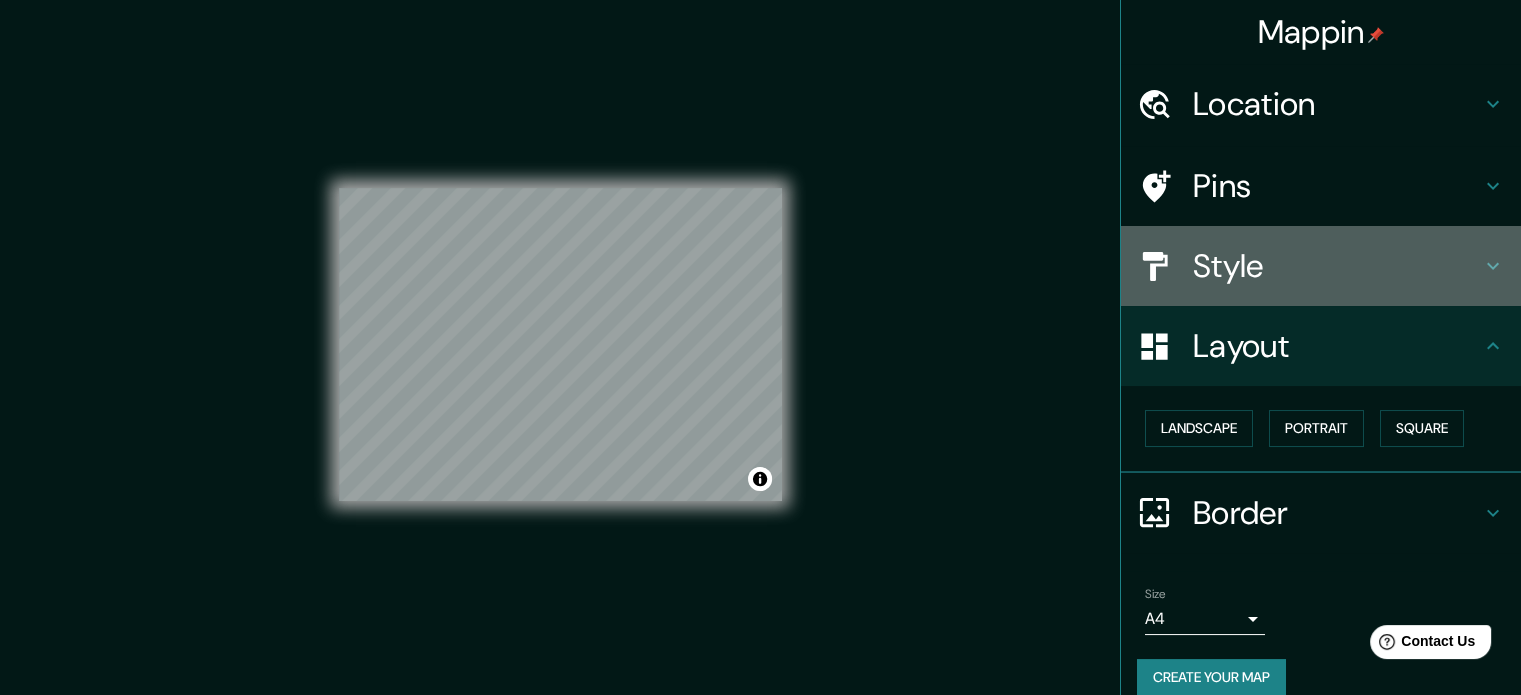 click on "Style" at bounding box center [1337, 266] 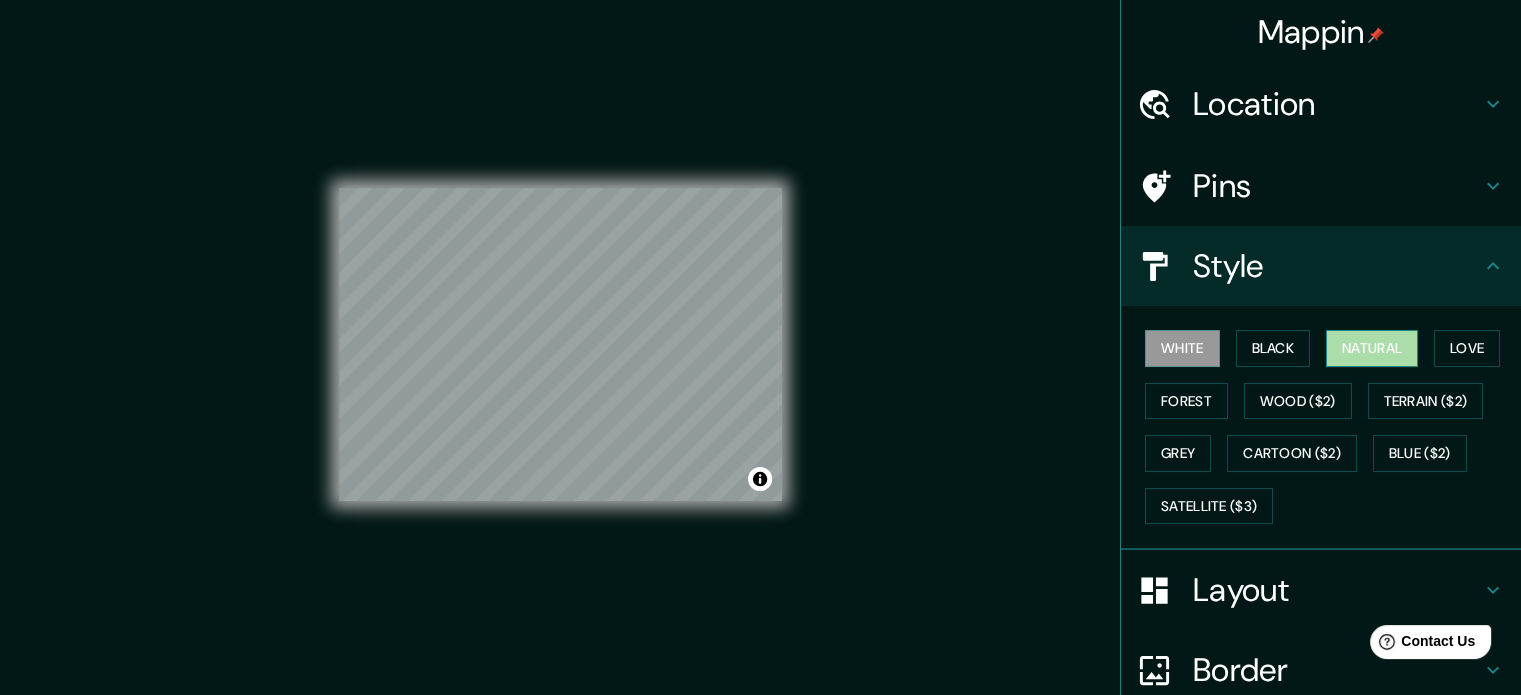 click on "Natural" at bounding box center (1372, 348) 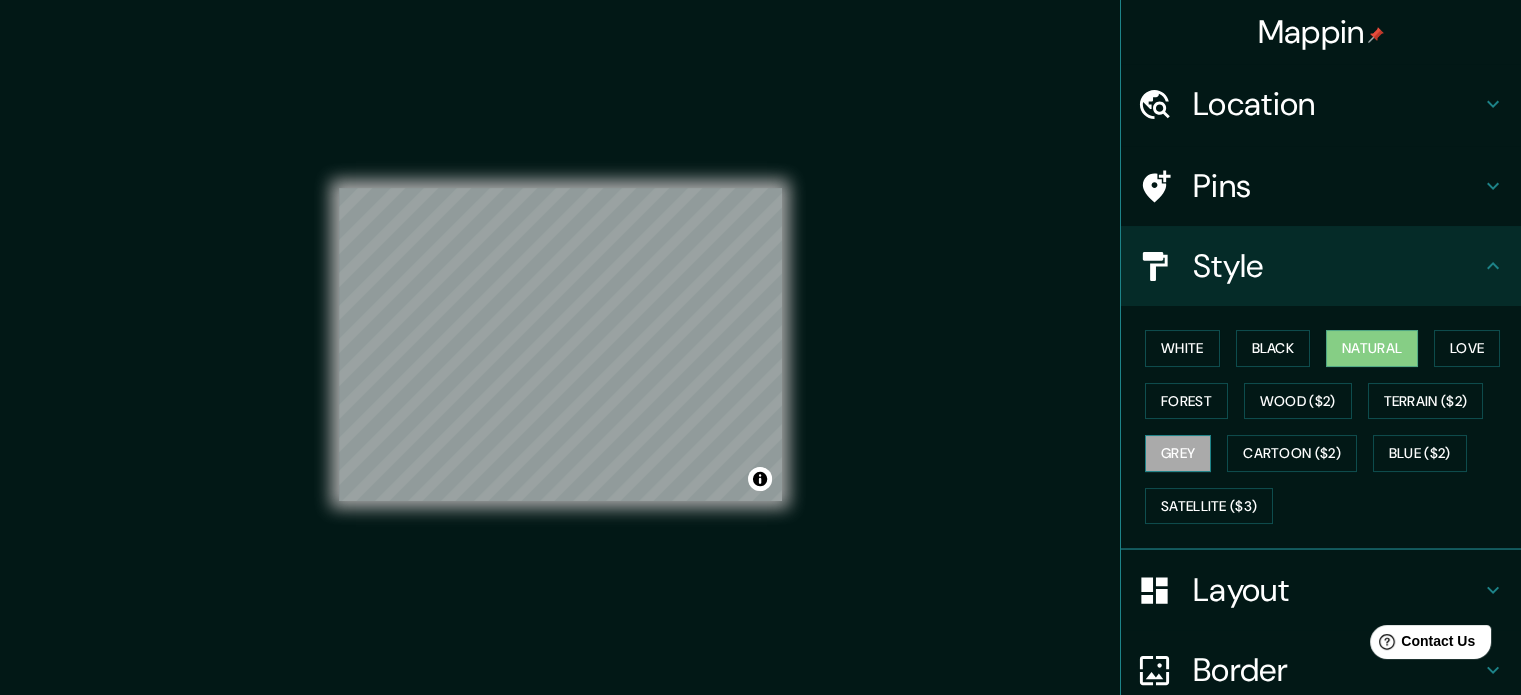click on "Grey" at bounding box center (1178, 453) 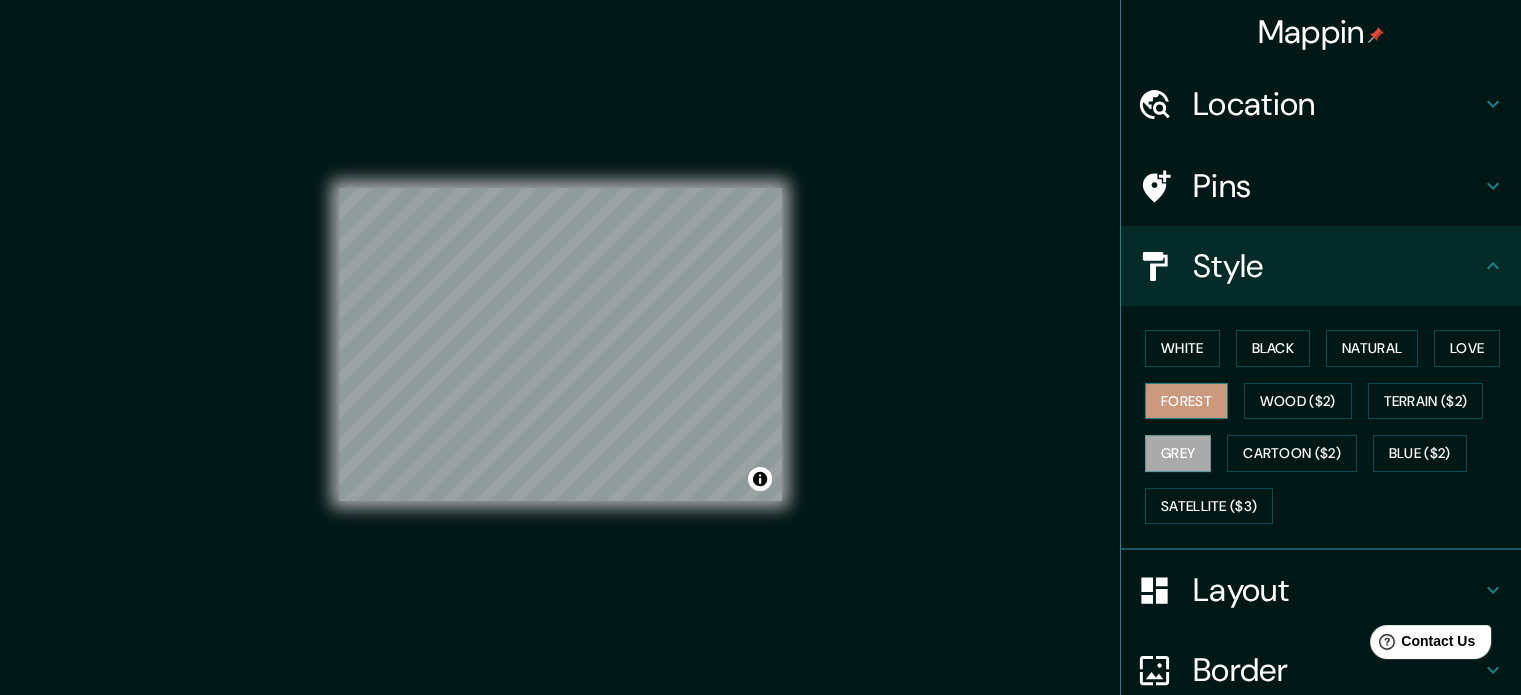 click on "Forest" at bounding box center [1186, 401] 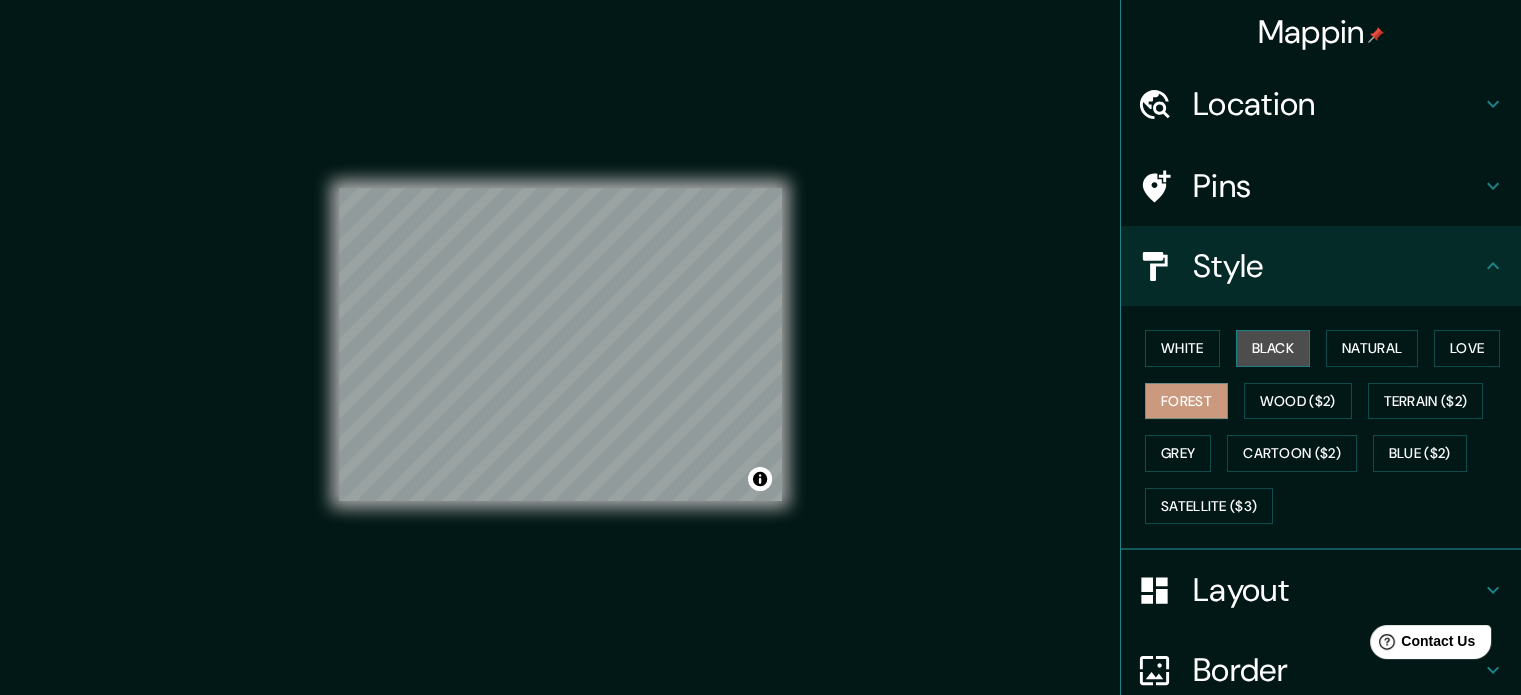 click on "Black" at bounding box center [1273, 348] 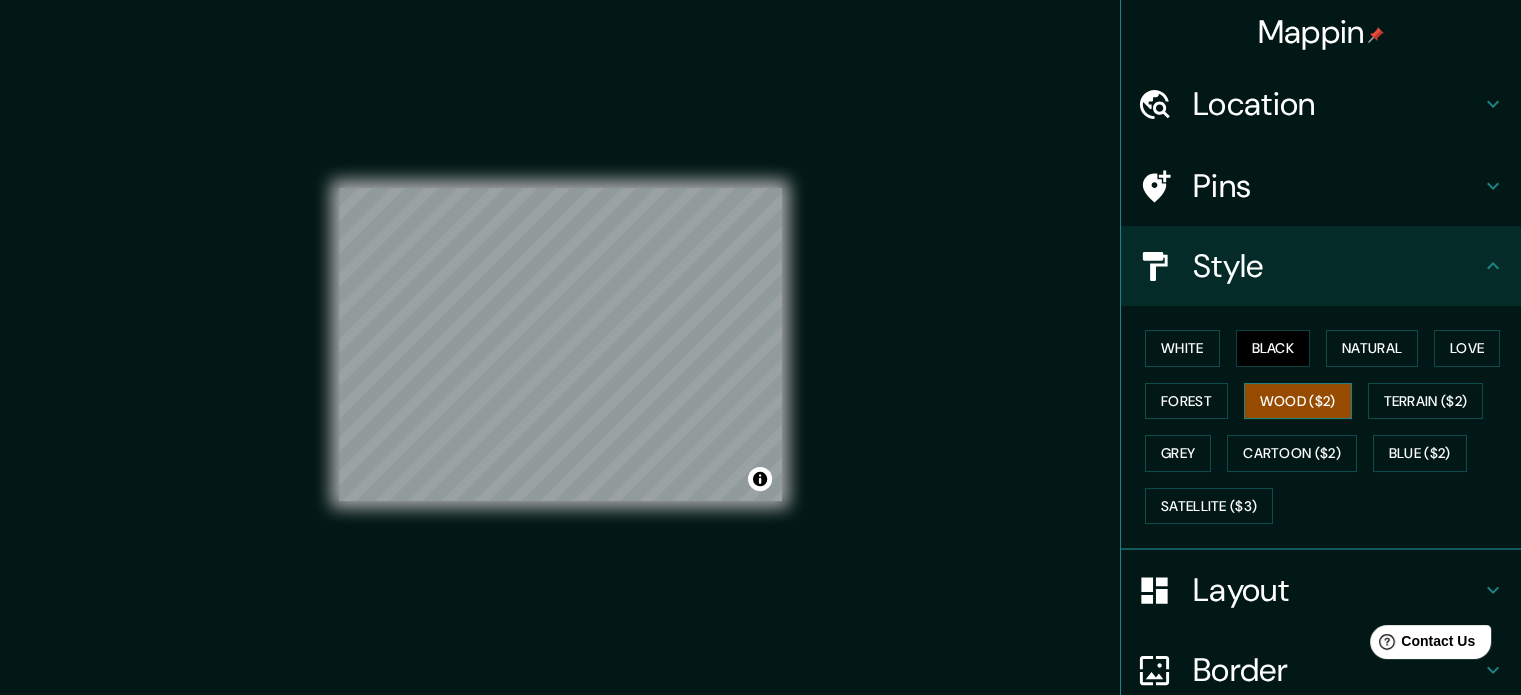 click on "Wood ($2)" at bounding box center (1298, 401) 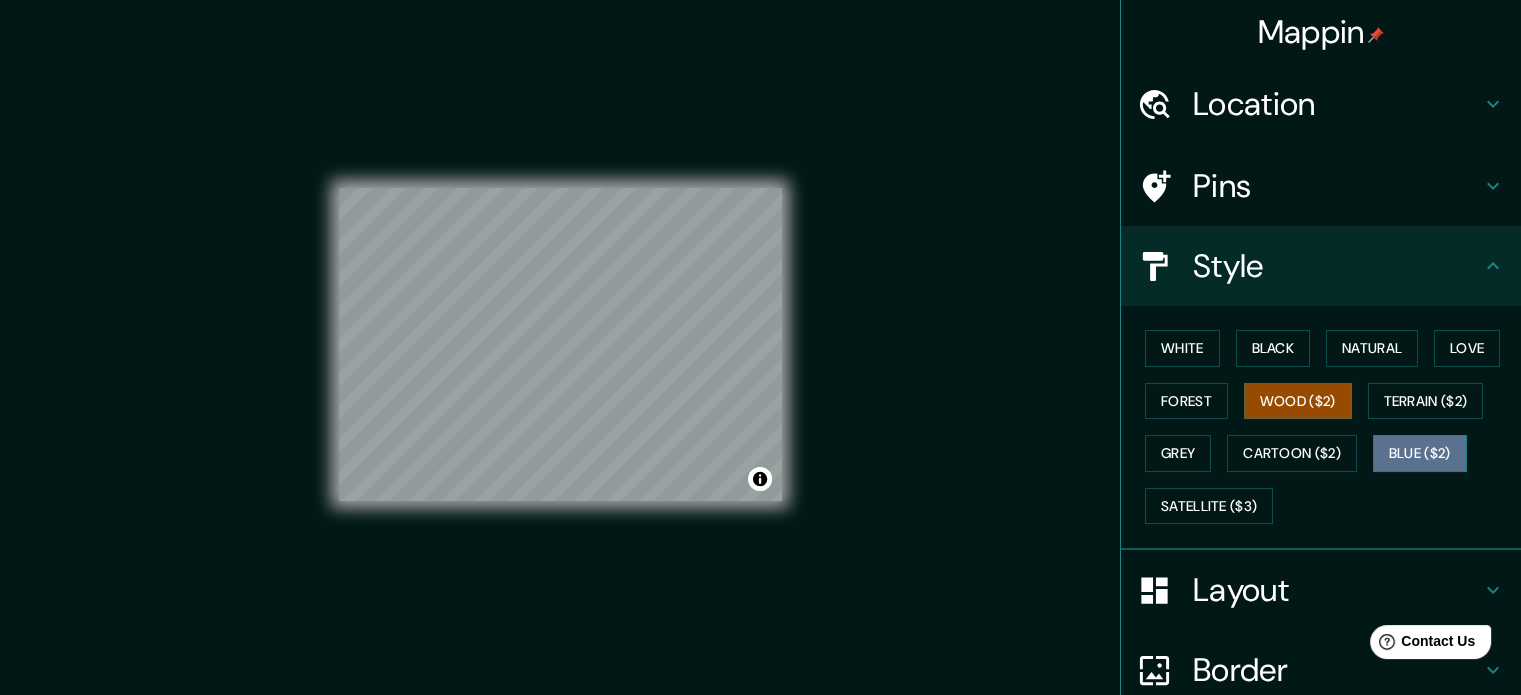 click on "Blue ($2)" at bounding box center (1420, 453) 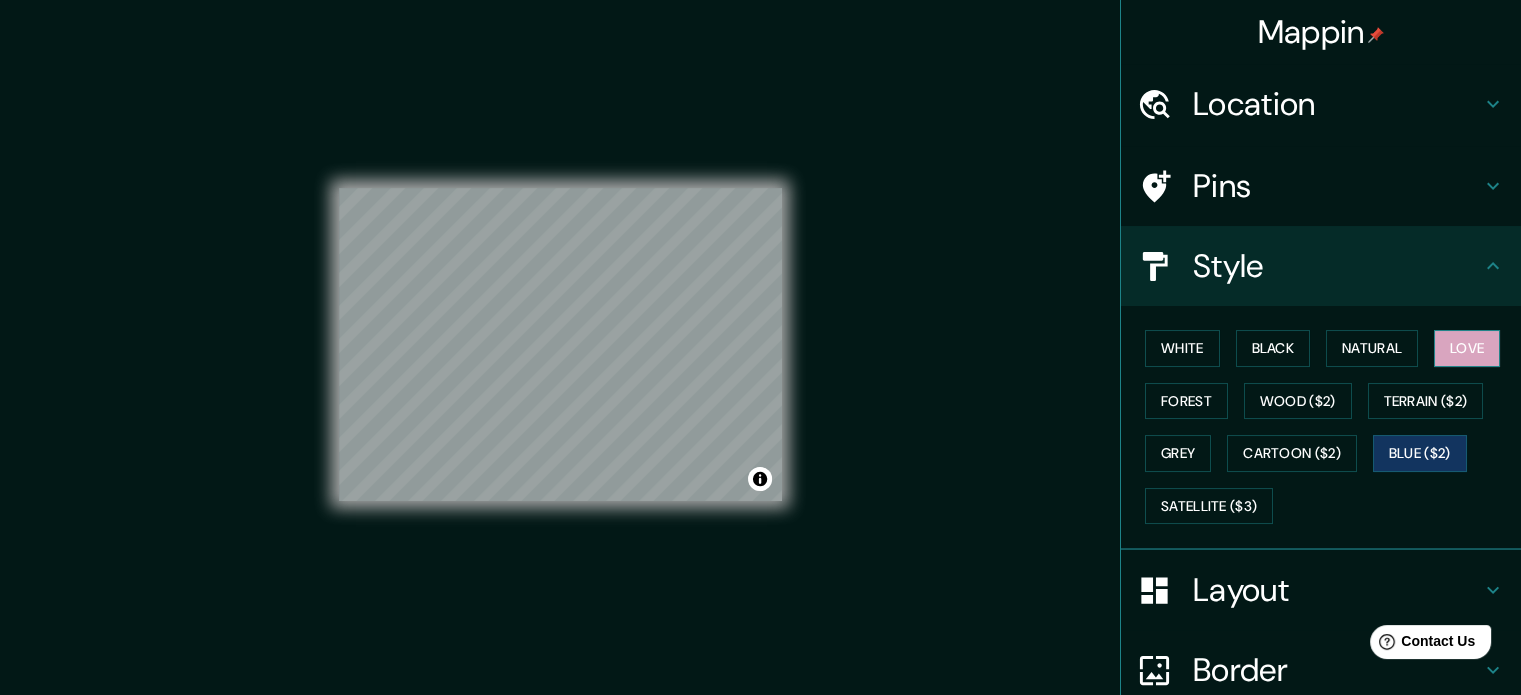 click on "Love" at bounding box center (1467, 348) 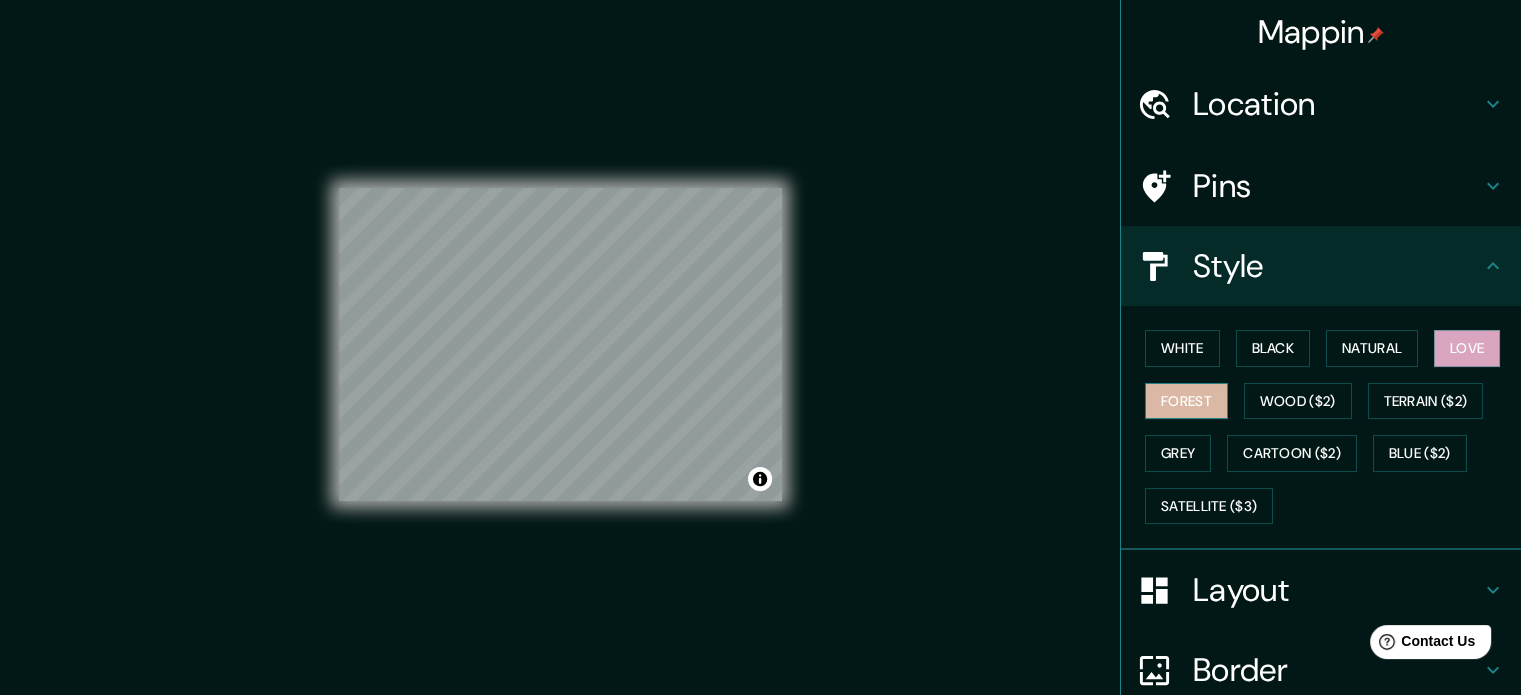 click on "Forest" at bounding box center (1186, 401) 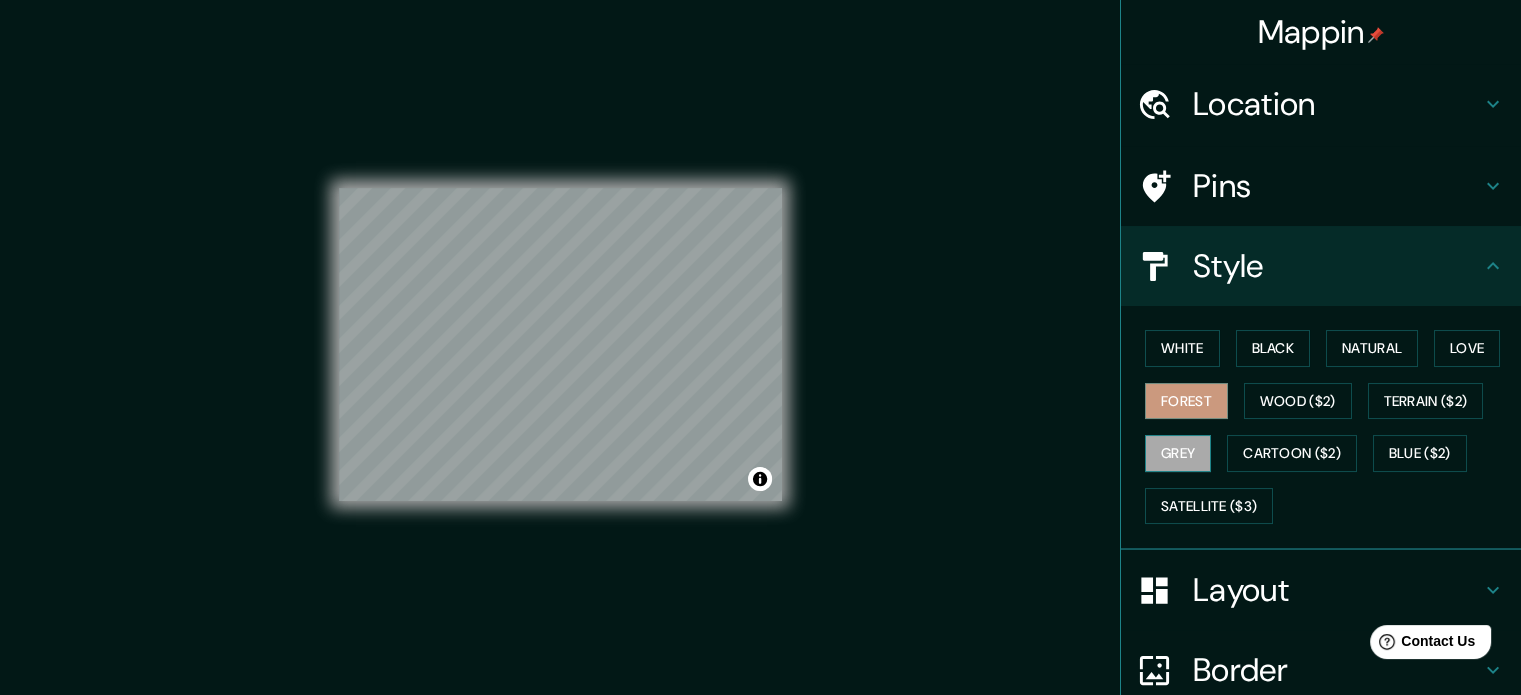 click on "Grey" at bounding box center (1178, 453) 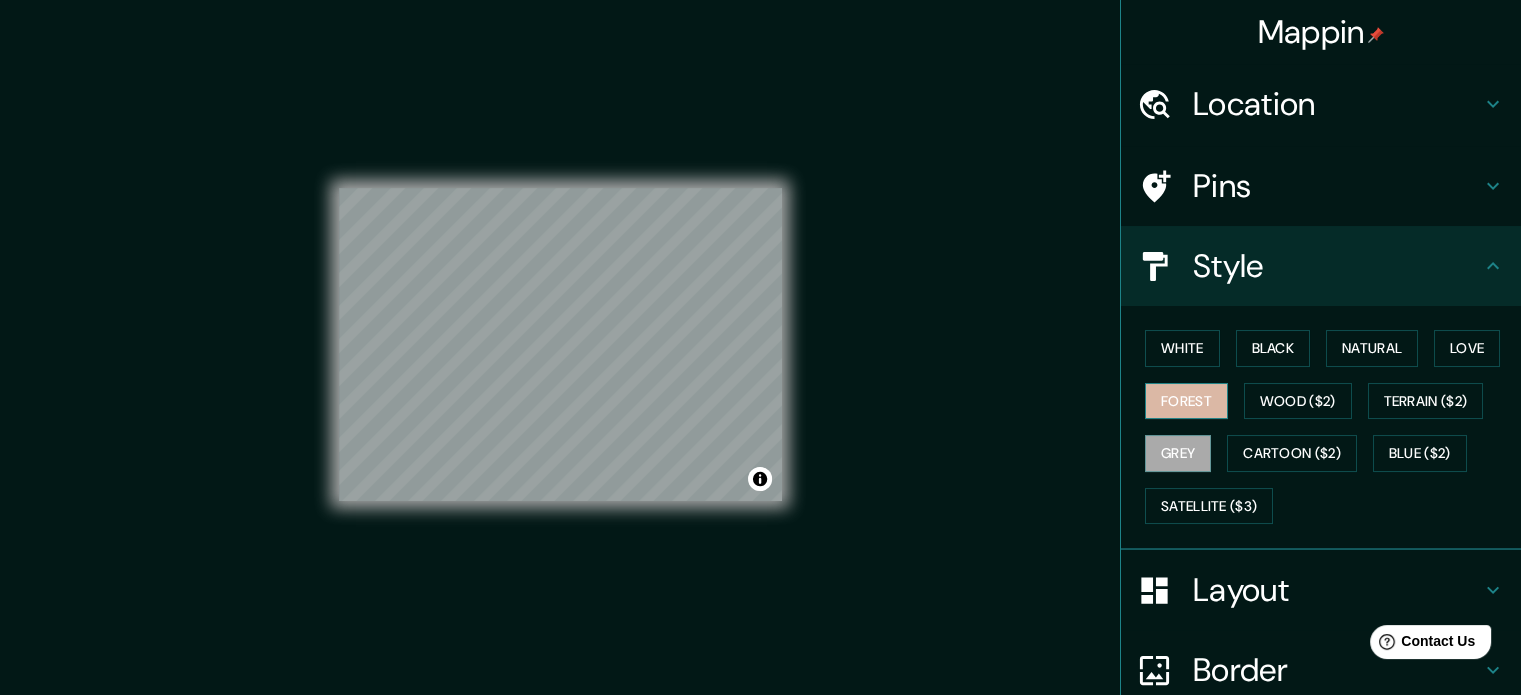 click on "Forest" at bounding box center [1186, 401] 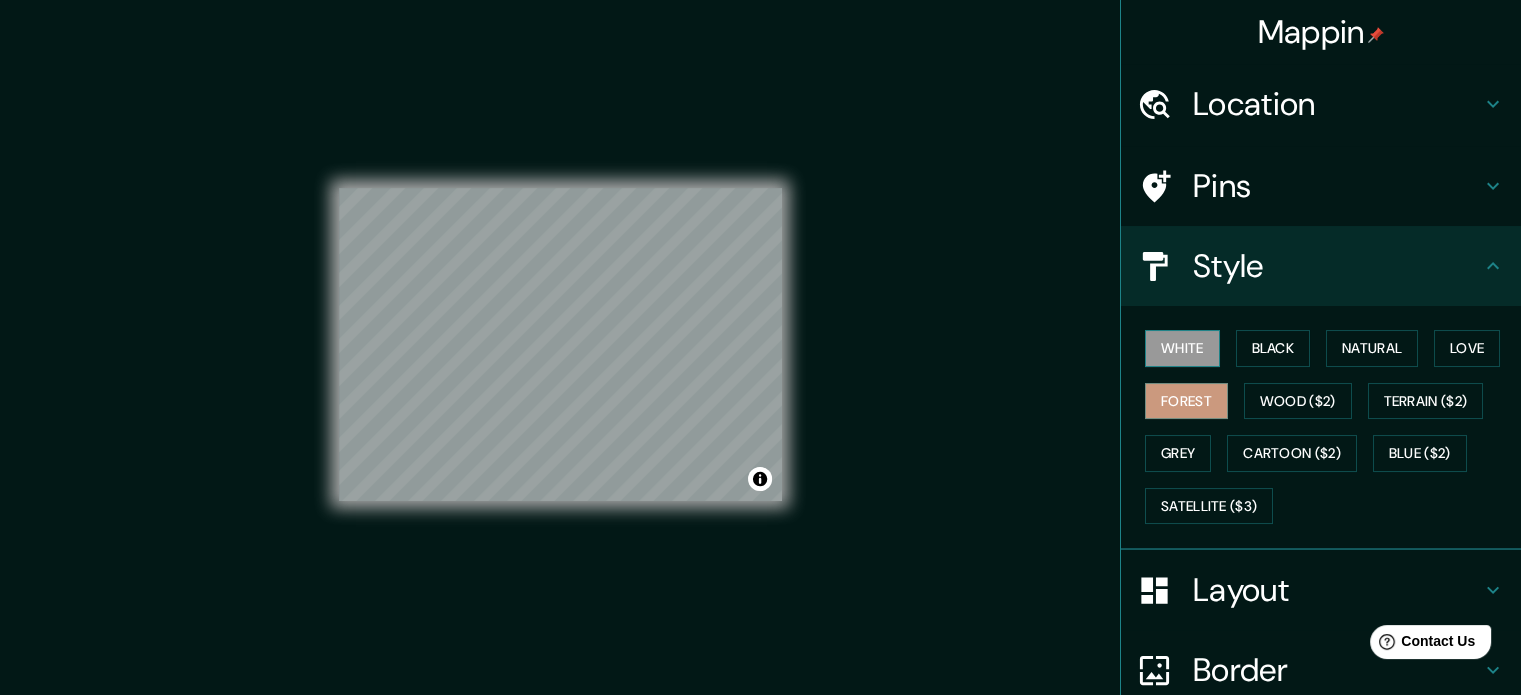 click on "White" at bounding box center (1182, 348) 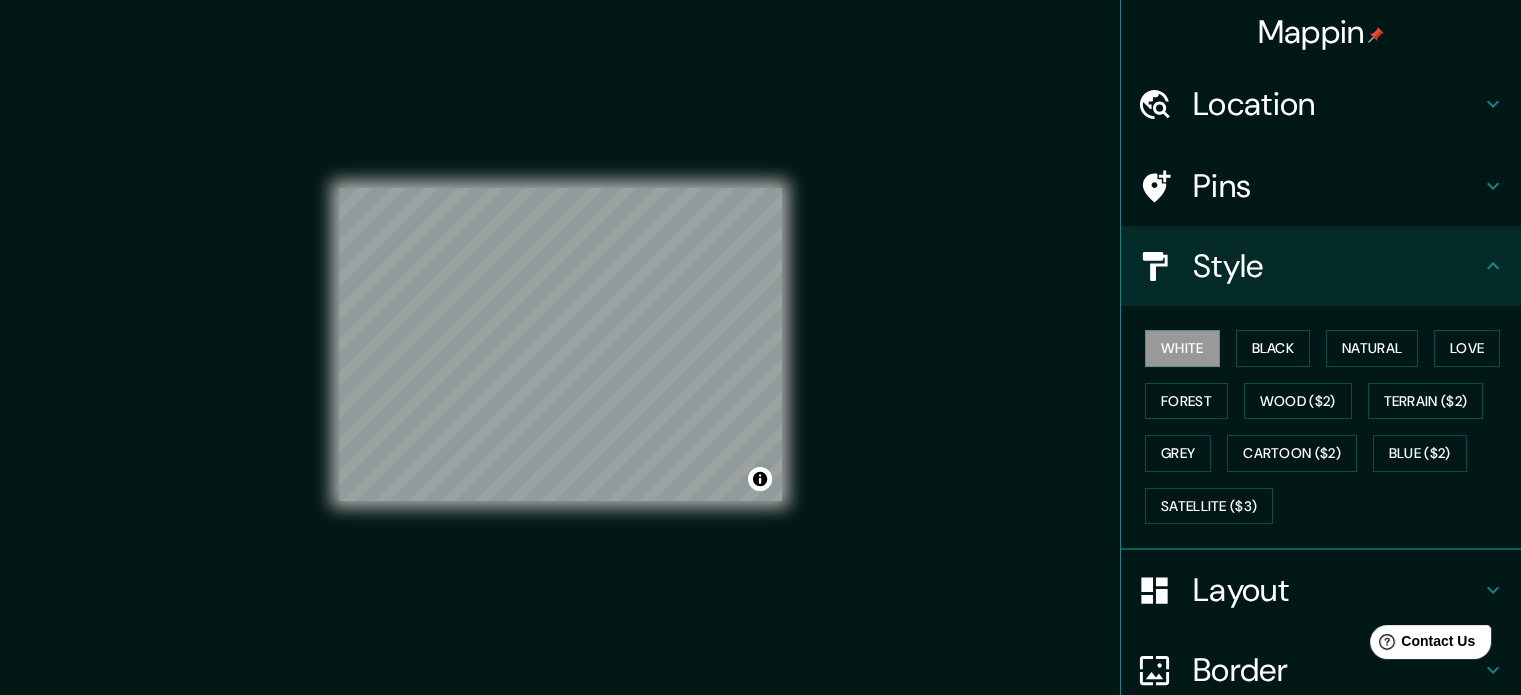 click on "Mappin Location [CITY], [MUNICIPALITY], [STATE], [COUNTRY] Pins Style White Black Natural Love Forest Wood ($2) Terrain ($2) Grey Cartoon ($2) Blue ($2) Satellite ($3) Layout Border Choose a border.  Hint : you can make layers of the frame opaque to create some cool effects. None Simple Transparent Fancy Size A4 single Create your map © Mapbox   © OpenStreetMap   Improve this map Any problems, suggestions, or concerns please email    help@example.com . . ." at bounding box center [760, 361] 